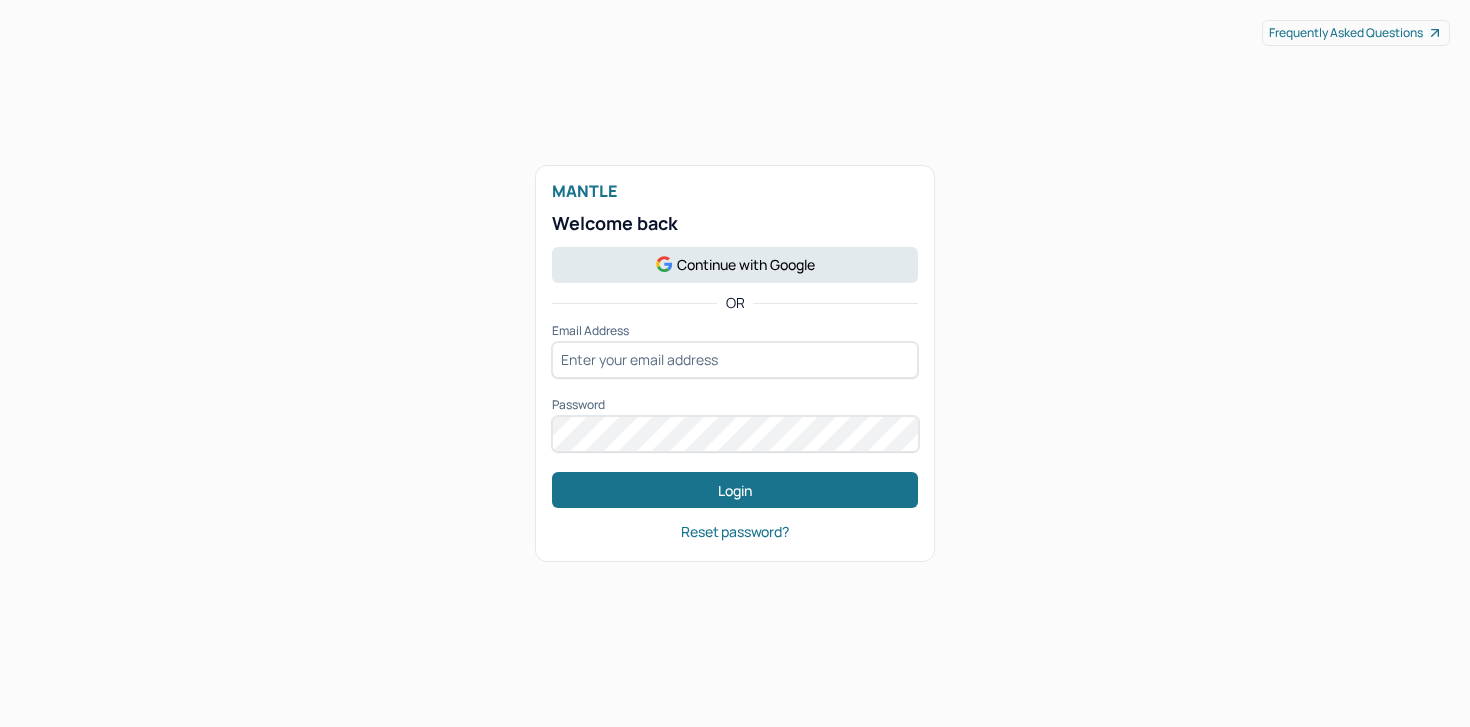 scroll, scrollTop: 0, scrollLeft: 0, axis: both 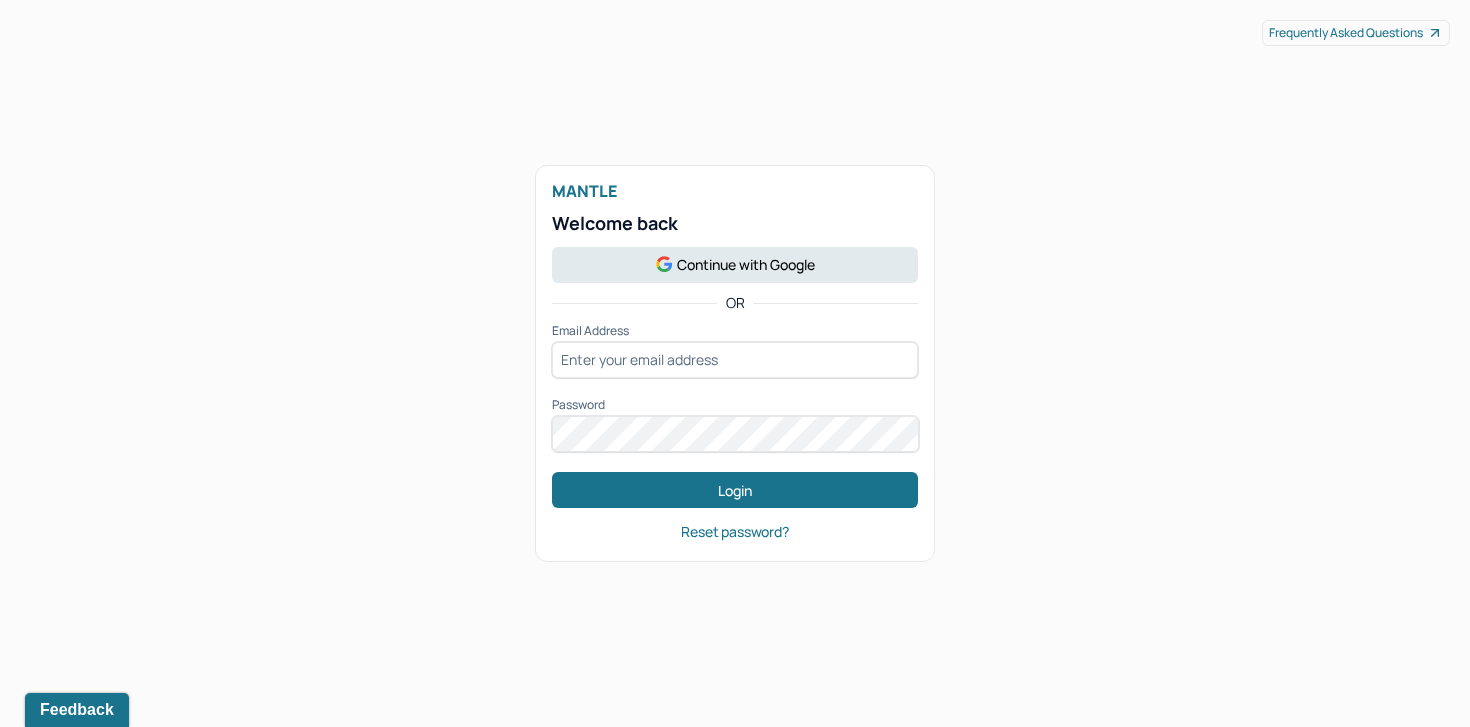 click at bounding box center [735, 360] 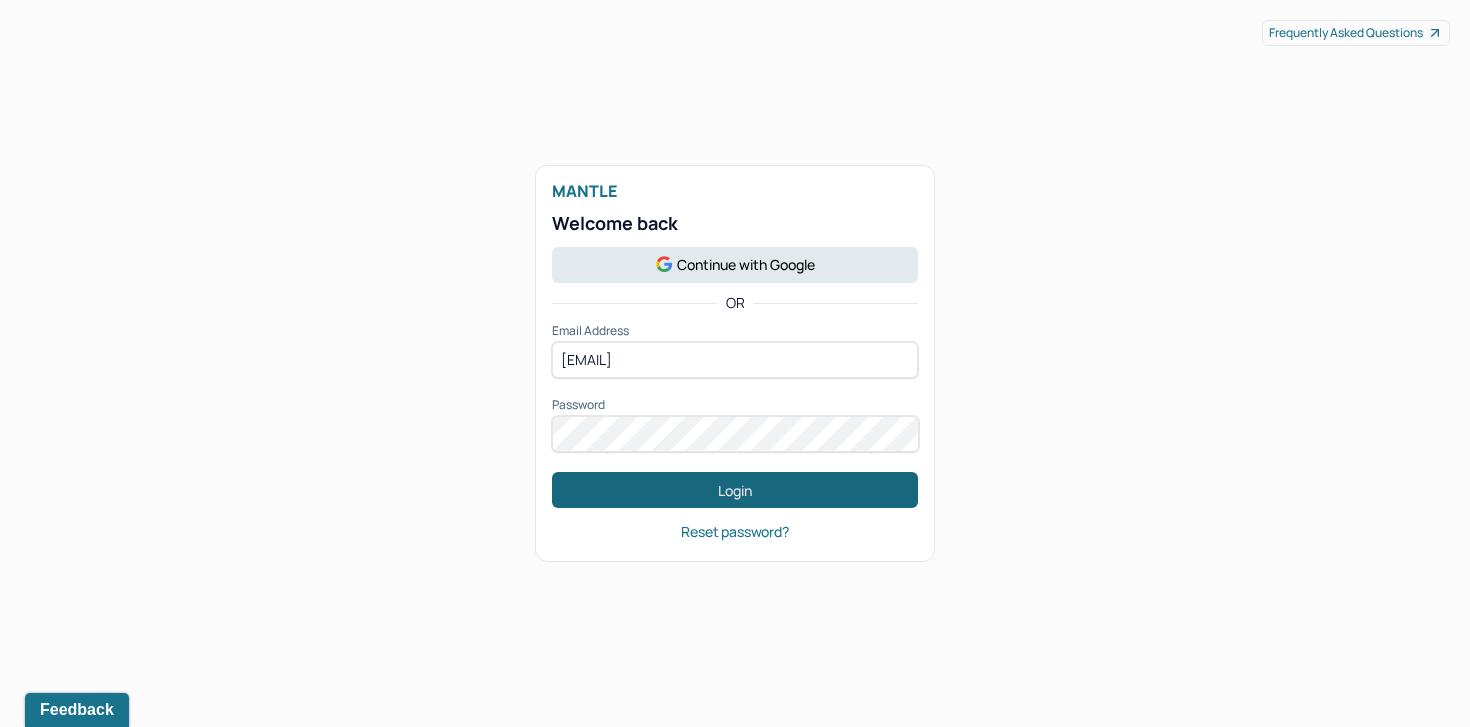 click on "Login" at bounding box center [735, 490] 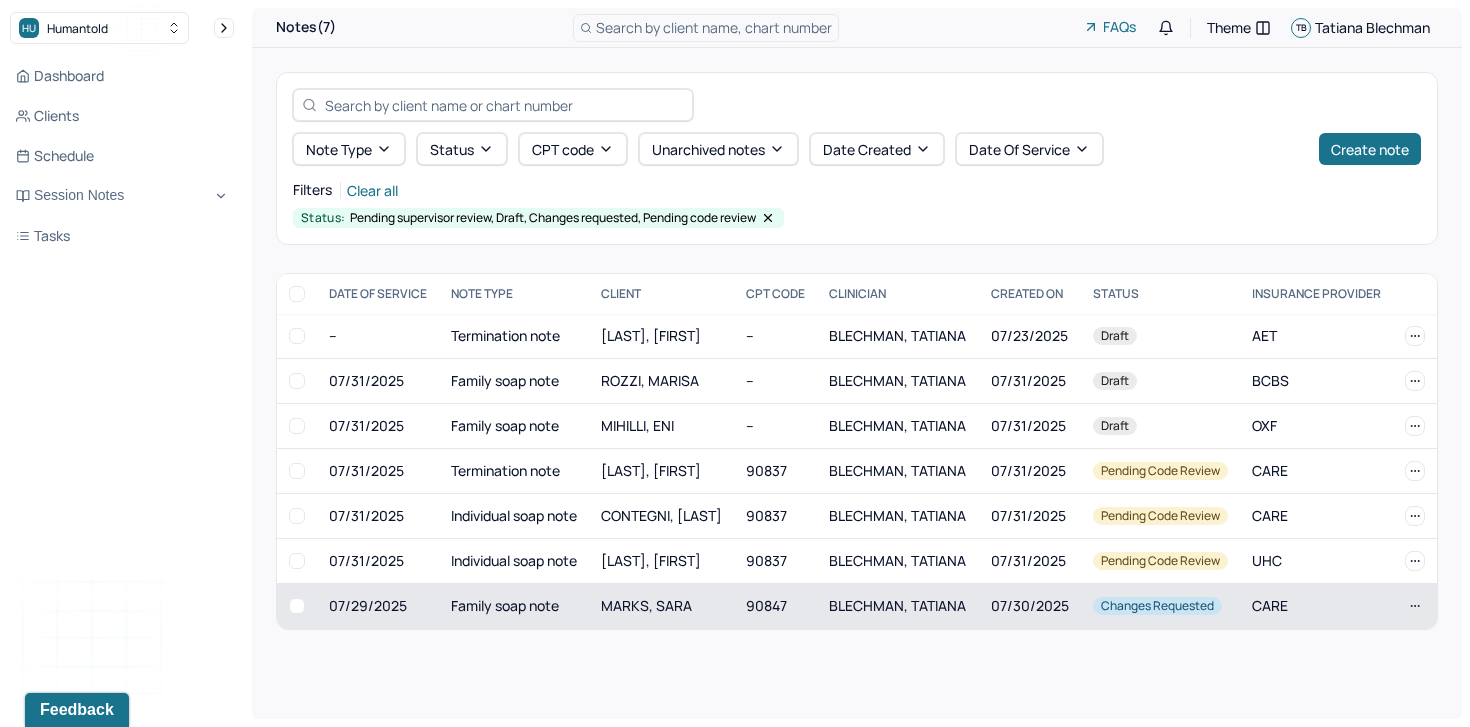 click on "MARKS, SARA" at bounding box center (661, 606) 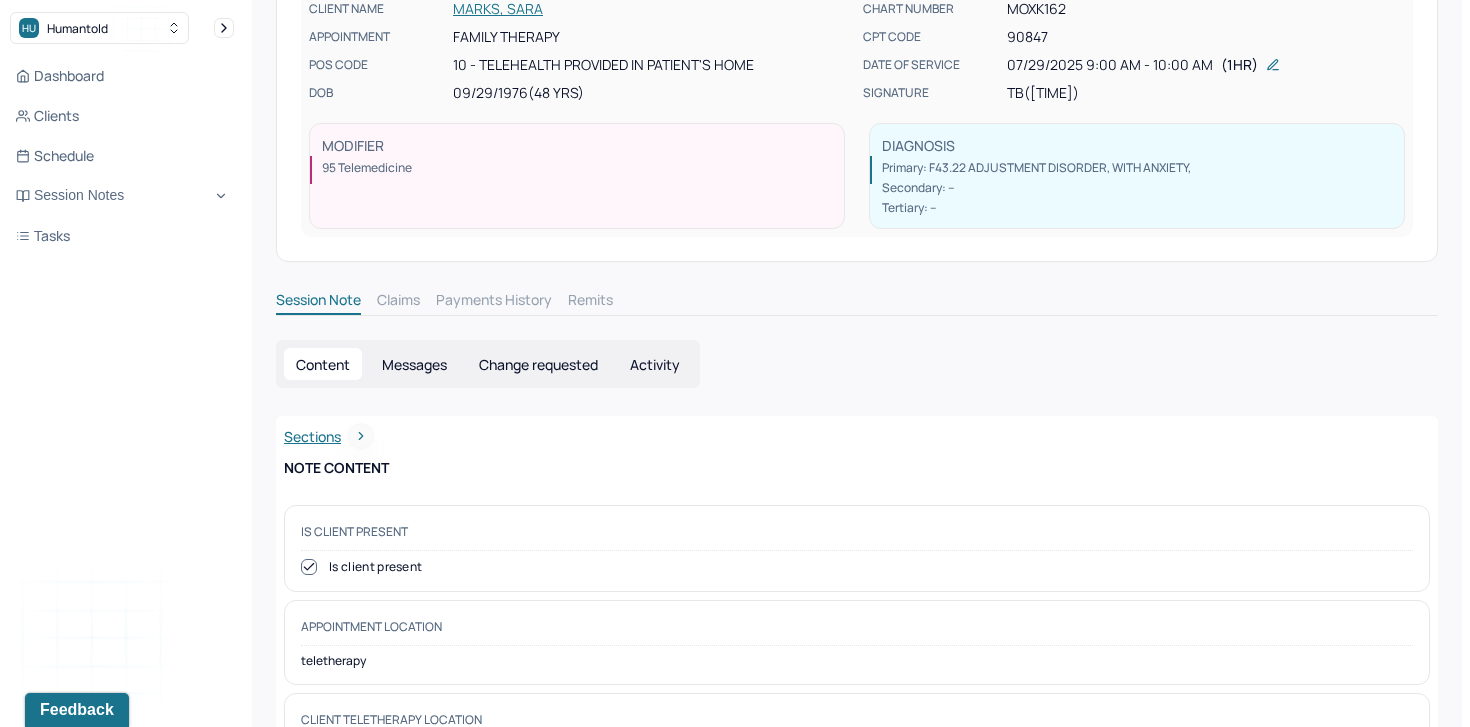 scroll, scrollTop: 221, scrollLeft: 0, axis: vertical 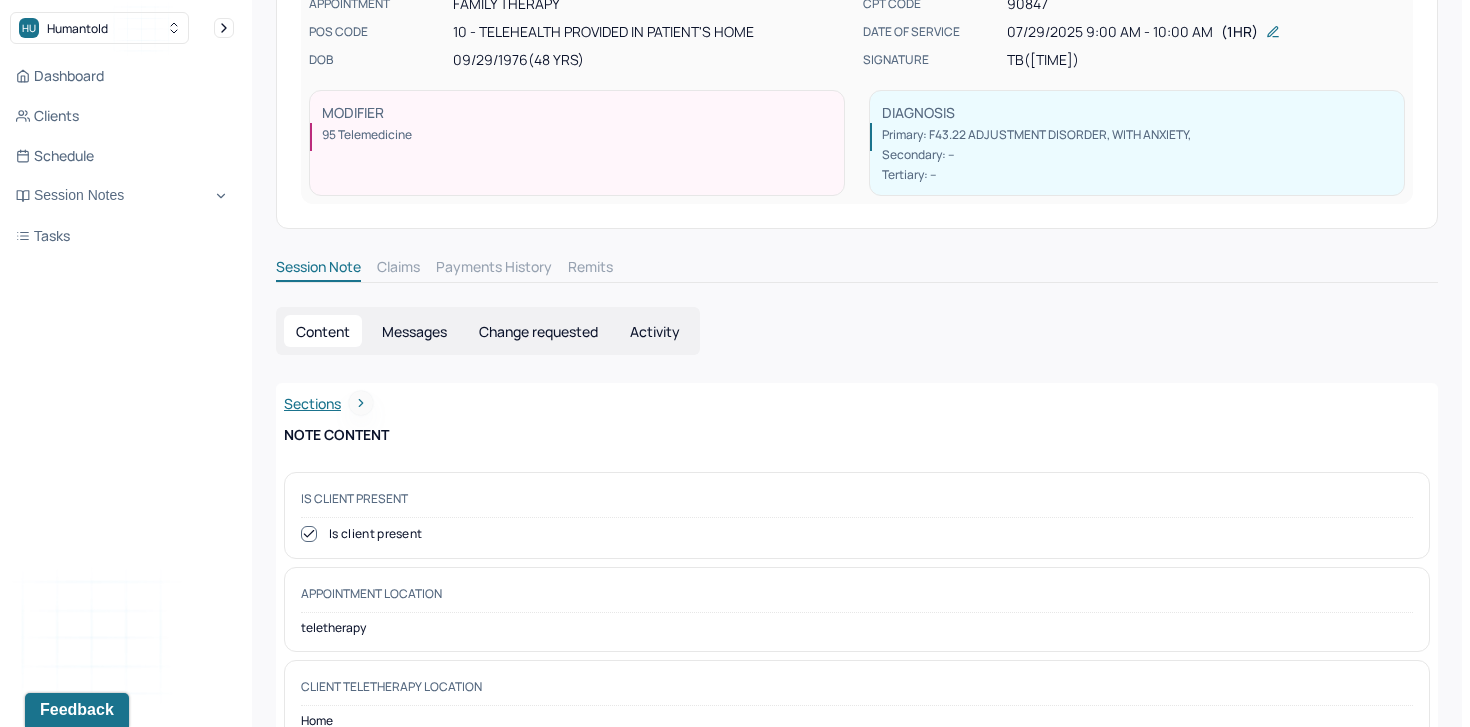click on "Change requested" at bounding box center (538, 331) 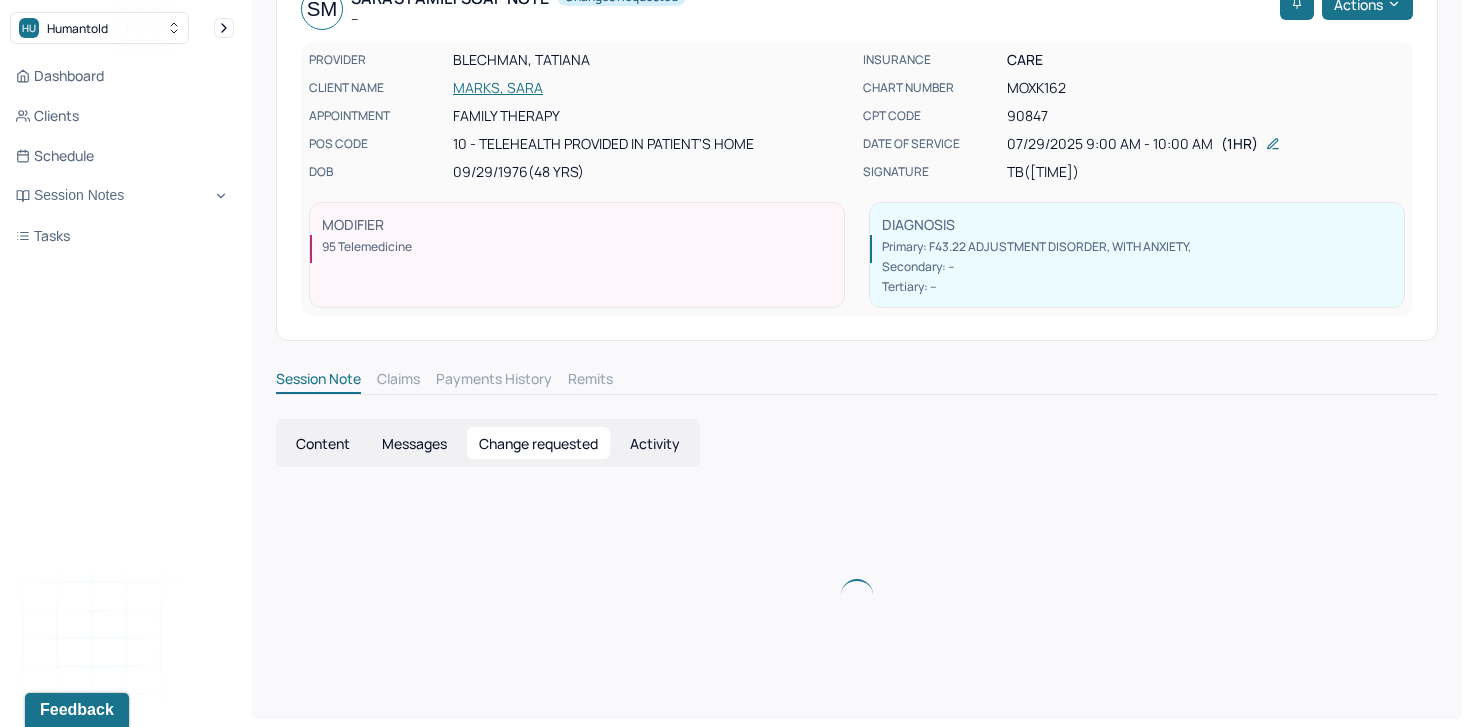 scroll, scrollTop: 0, scrollLeft: 0, axis: both 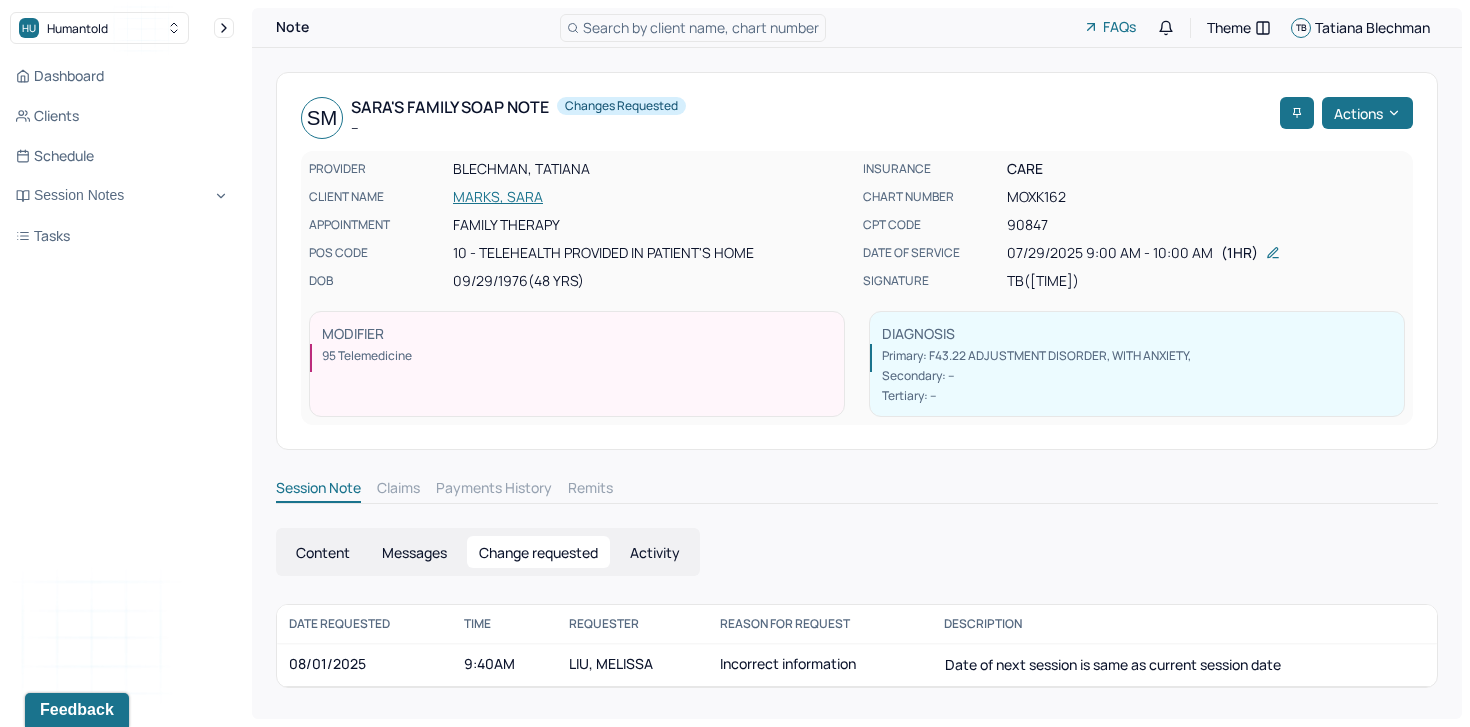 click on "Content" at bounding box center [323, 552] 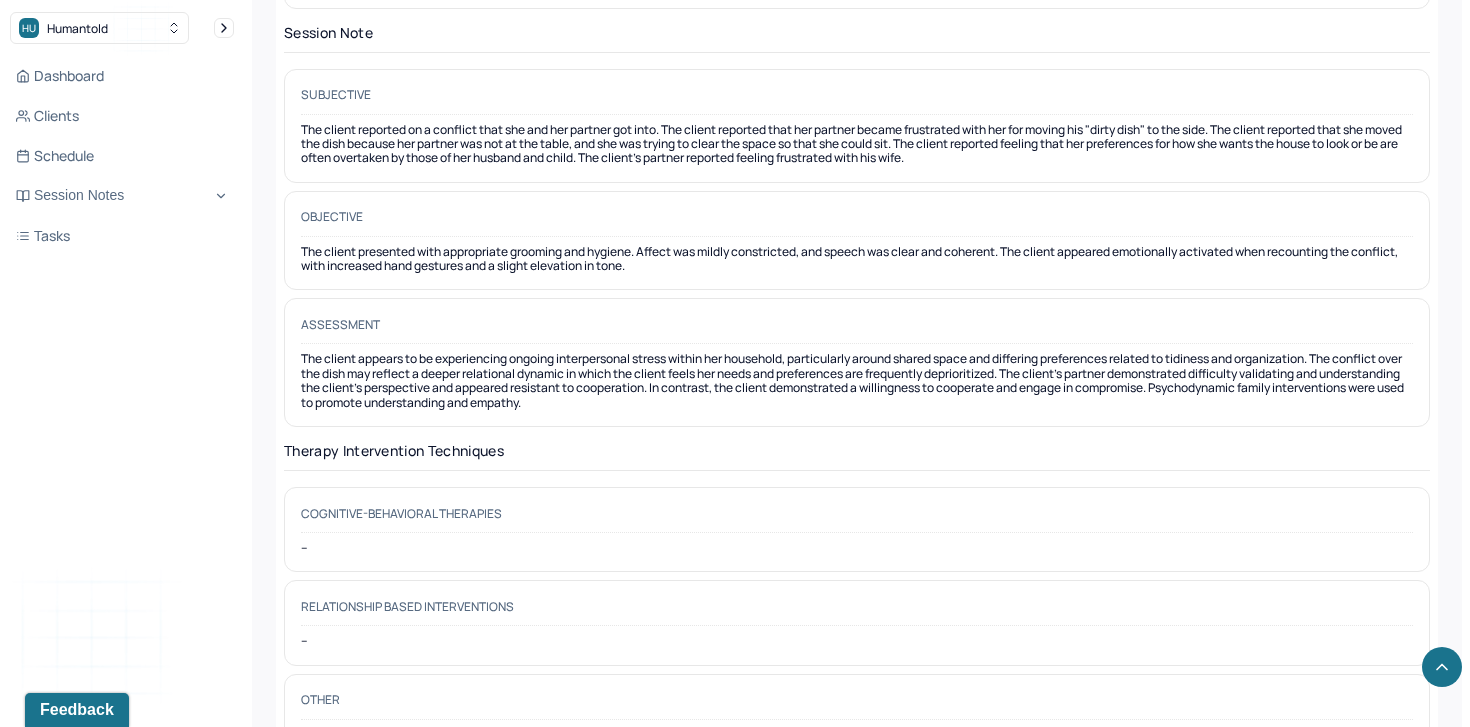 scroll, scrollTop: 2629, scrollLeft: 0, axis: vertical 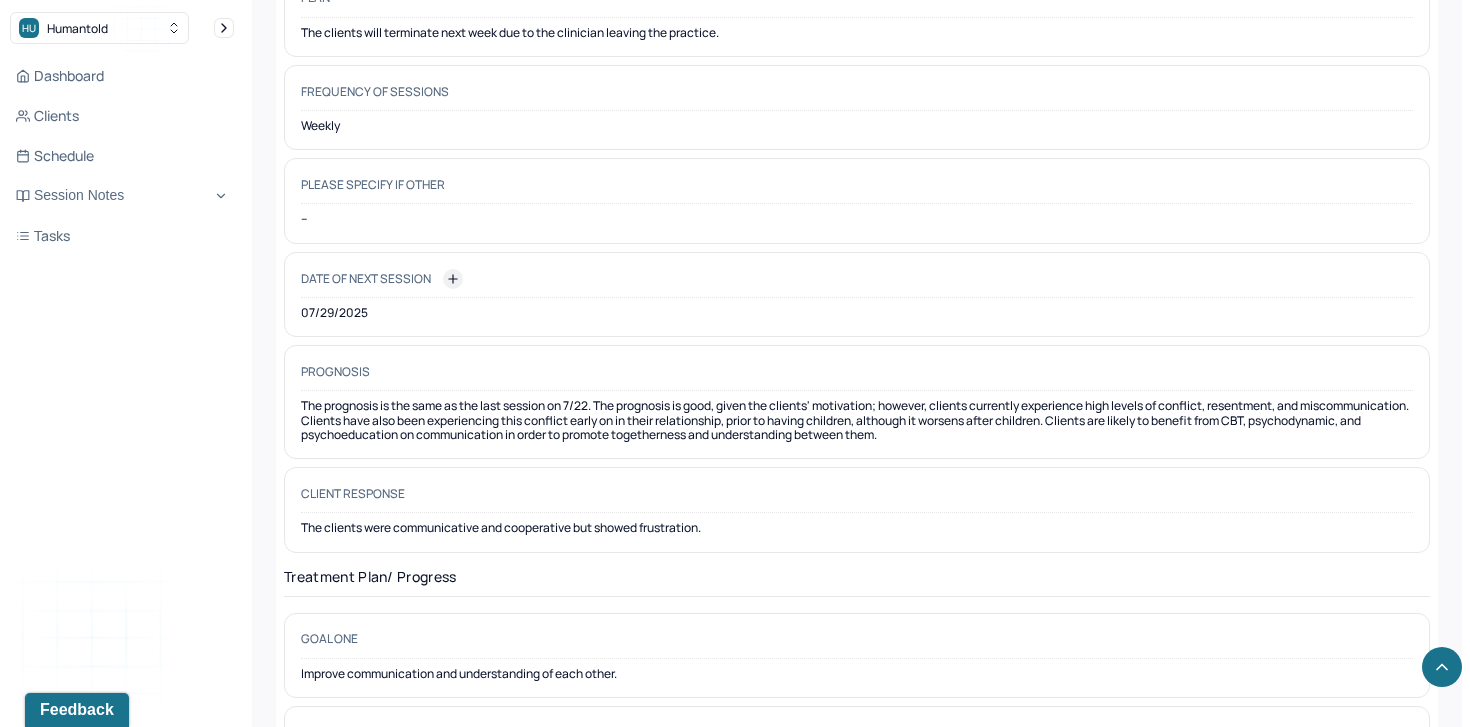 click 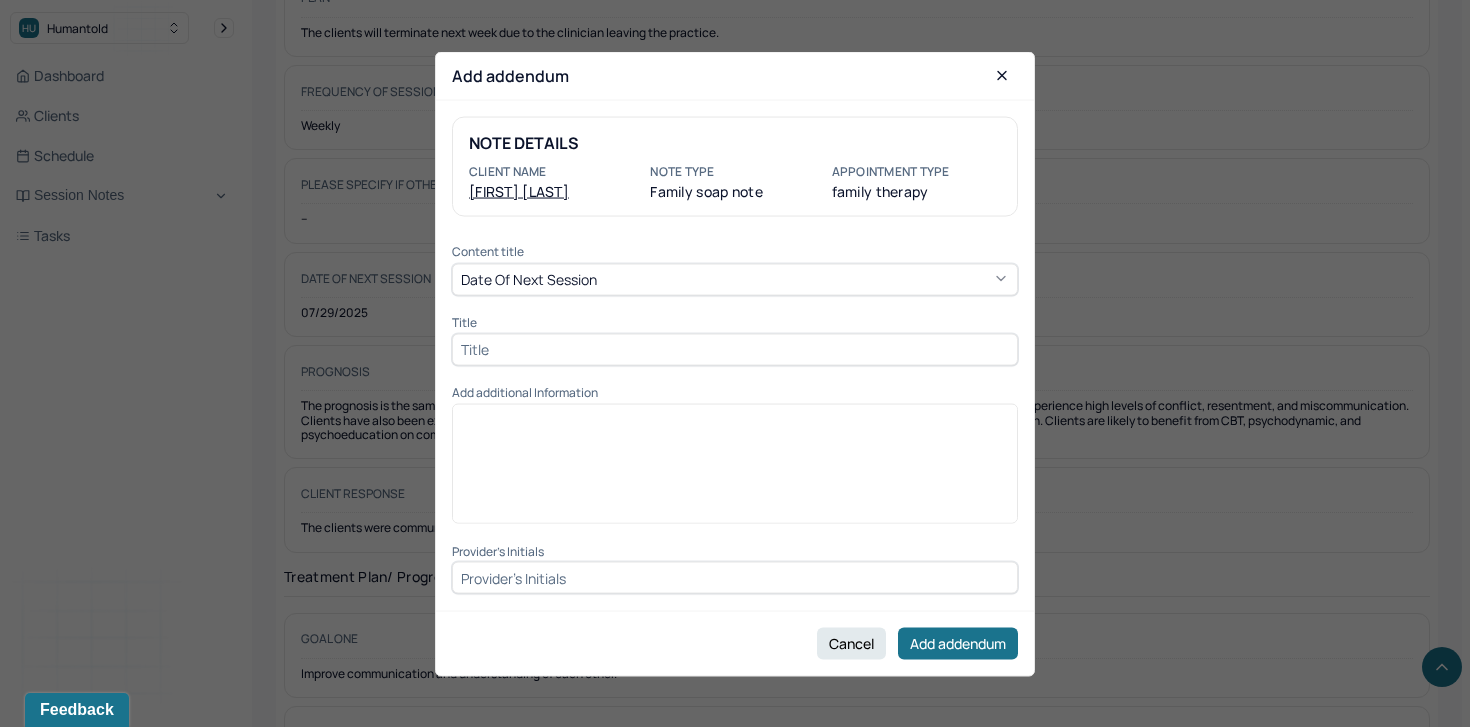 click at bounding box center [735, 349] 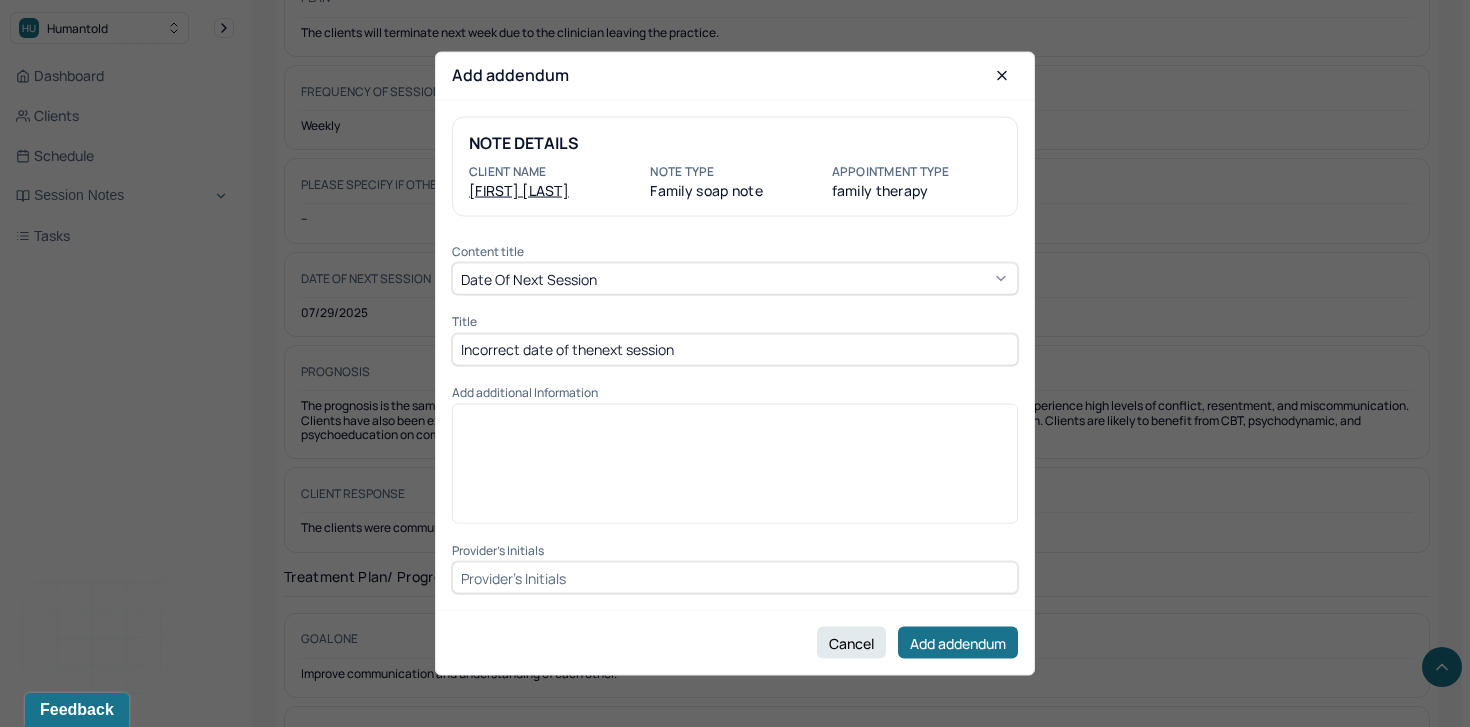 type on "Incorrect date of thenext session" 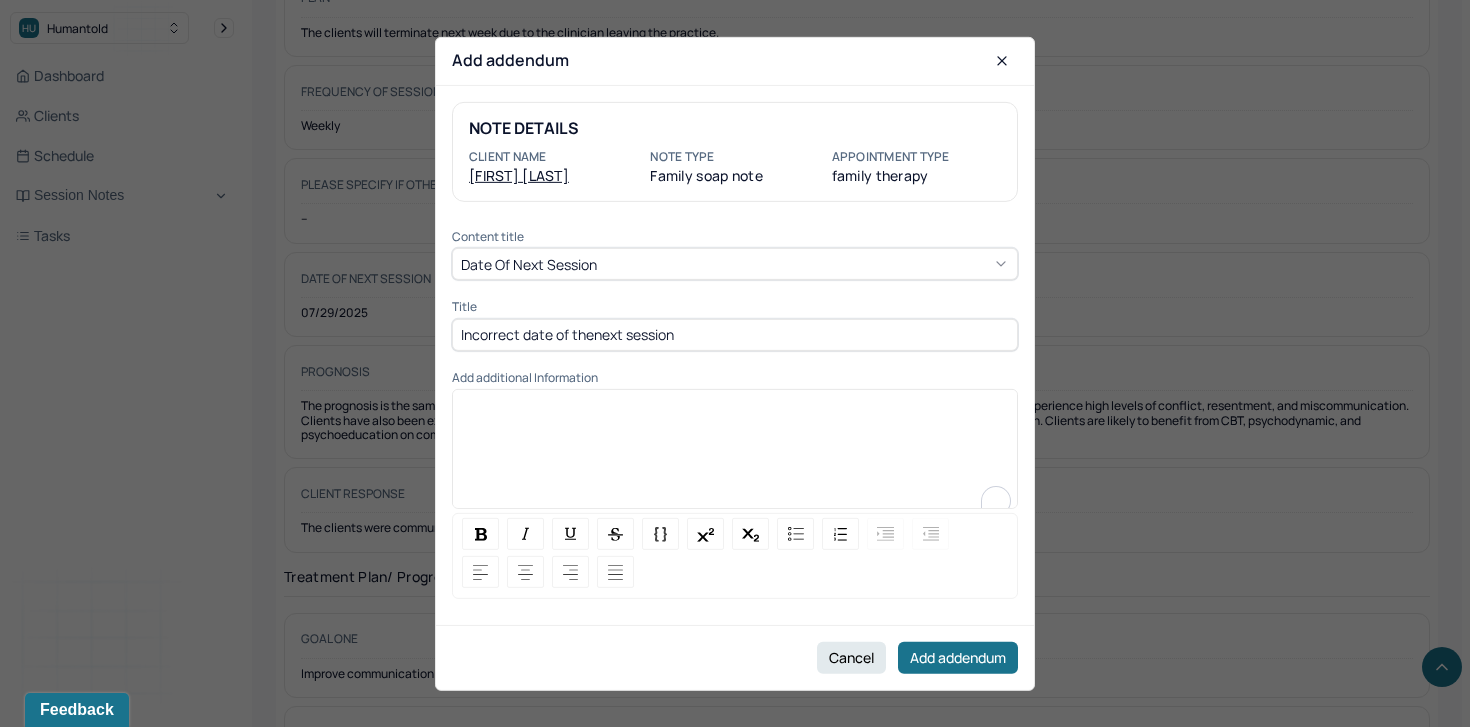 type 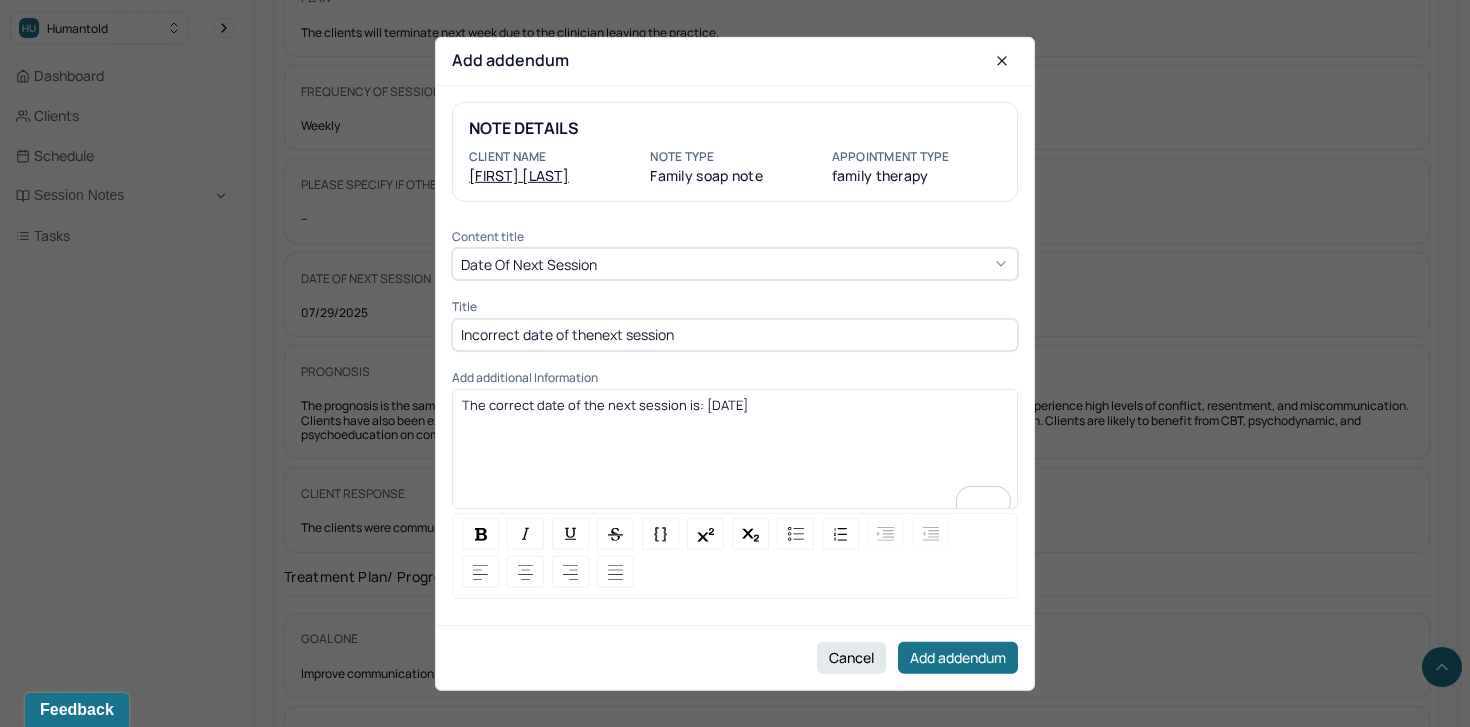 scroll, scrollTop: 63, scrollLeft: 0, axis: vertical 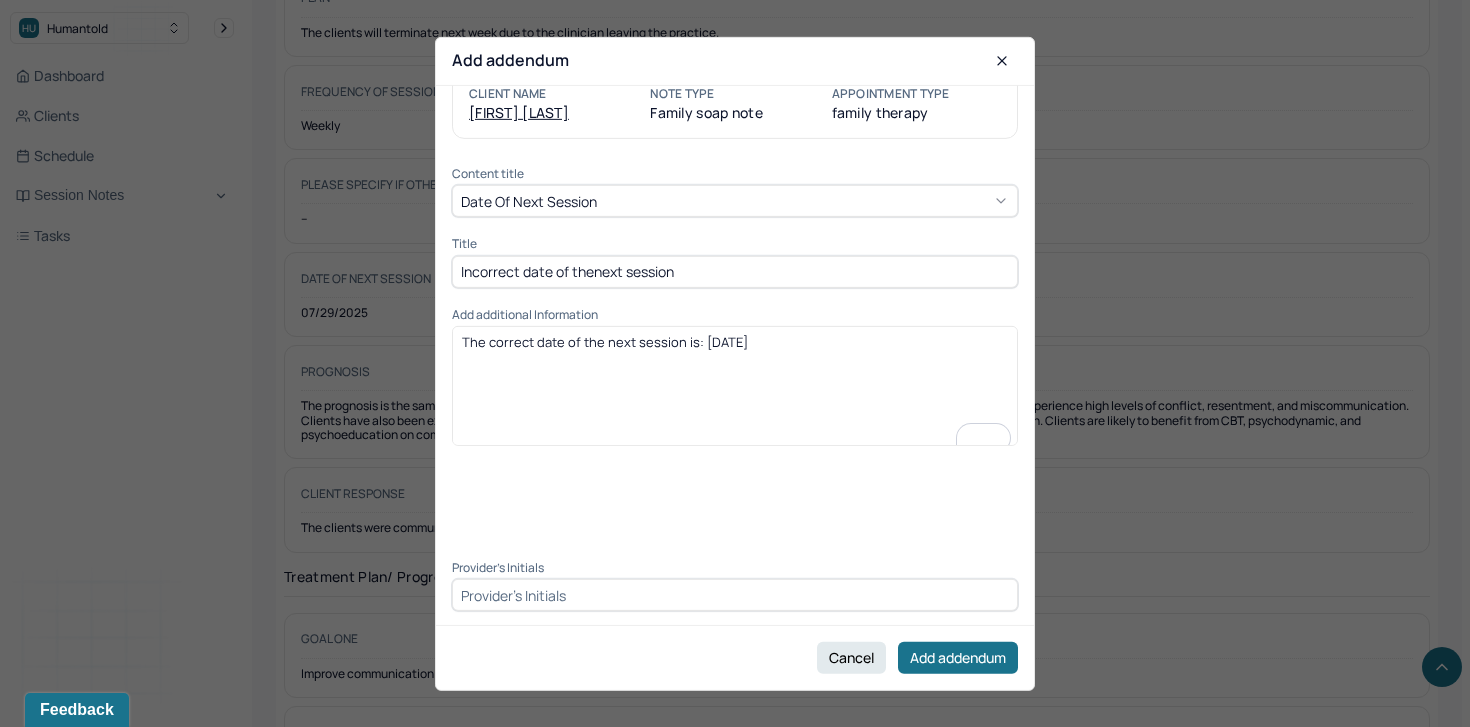 click on "Provider's Initials" at bounding box center [735, 586] 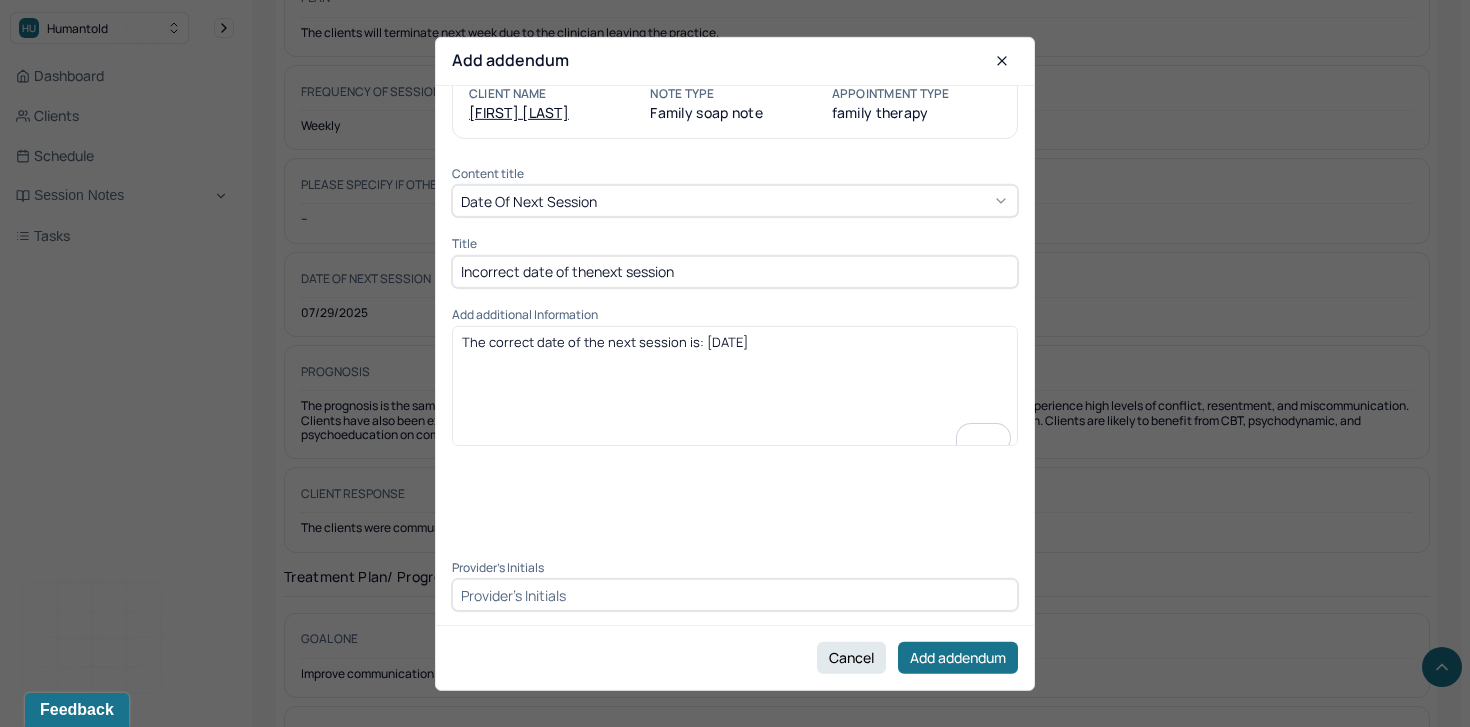 click at bounding box center (735, 595) 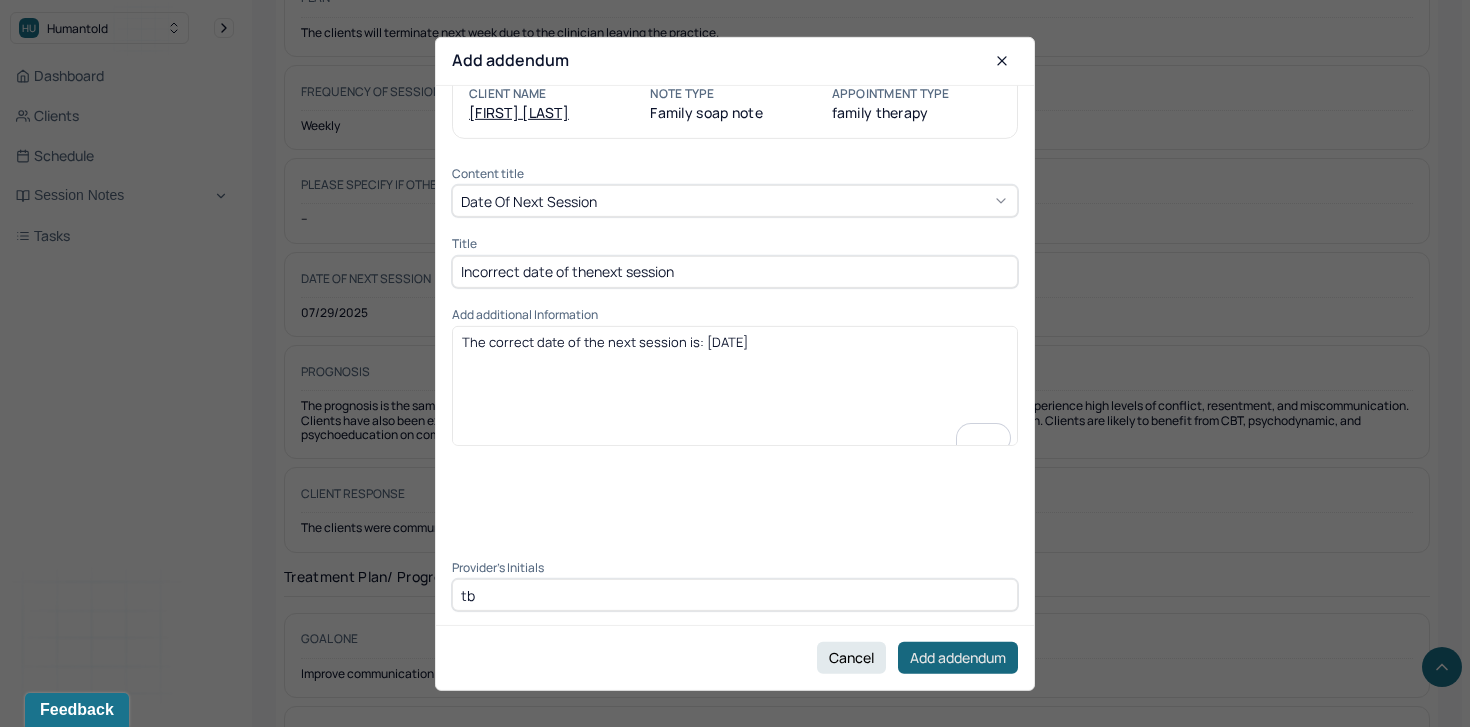 type on "tb" 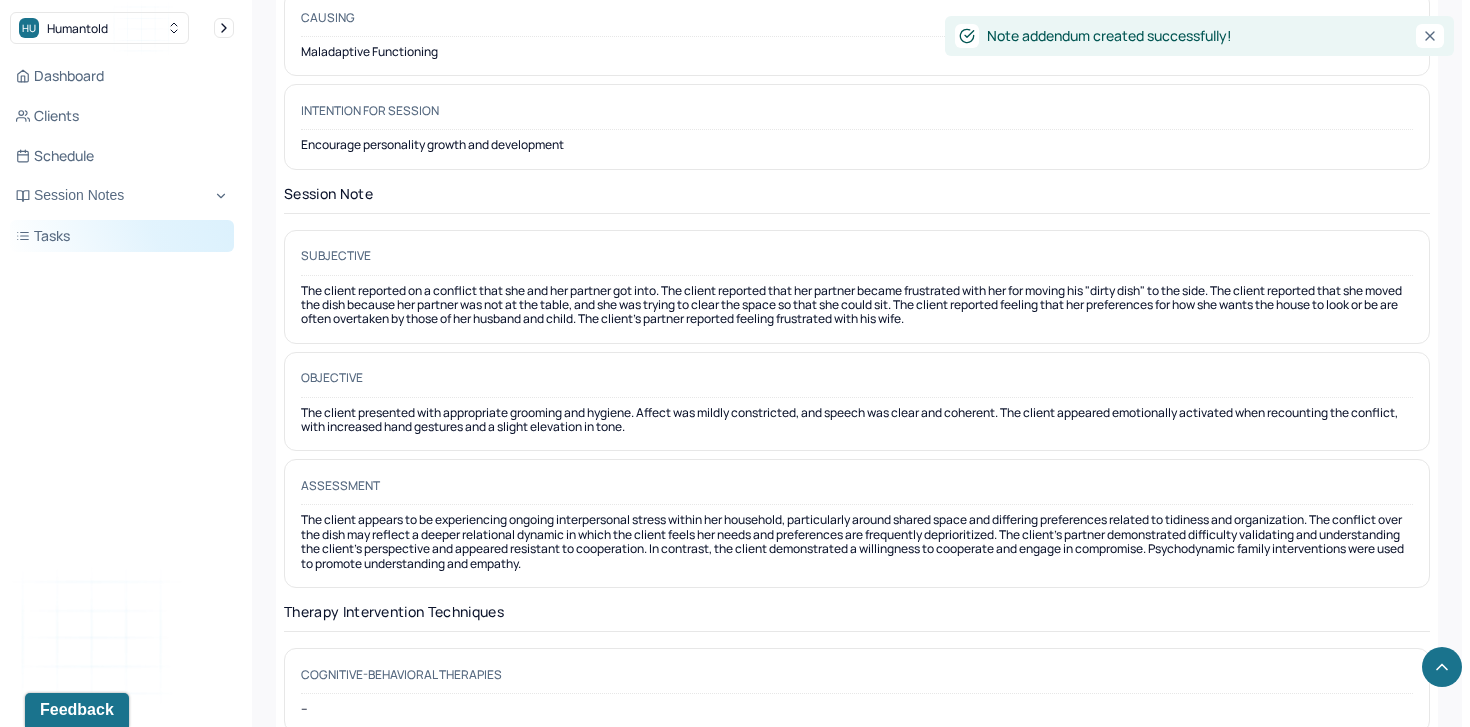 scroll, scrollTop: 1689, scrollLeft: 0, axis: vertical 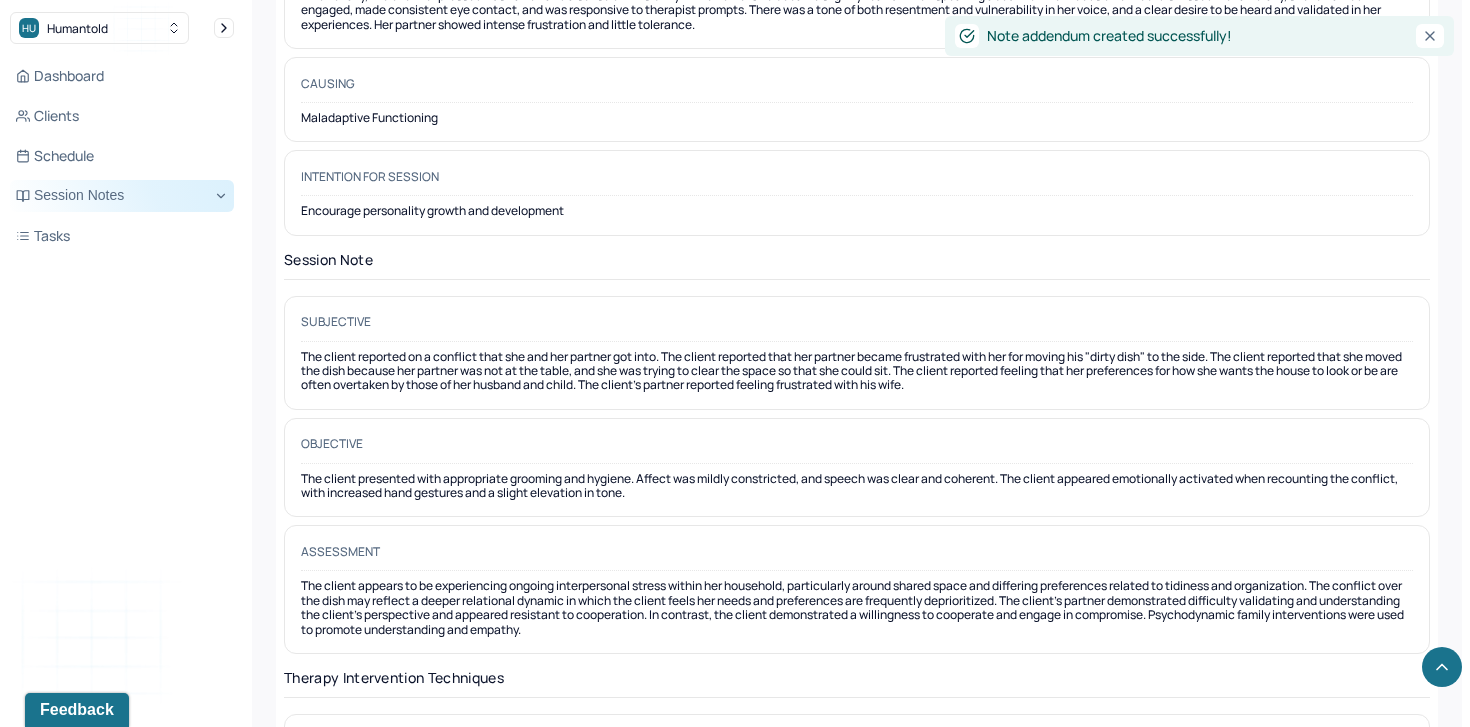 click on "Session Notes" at bounding box center (122, 196) 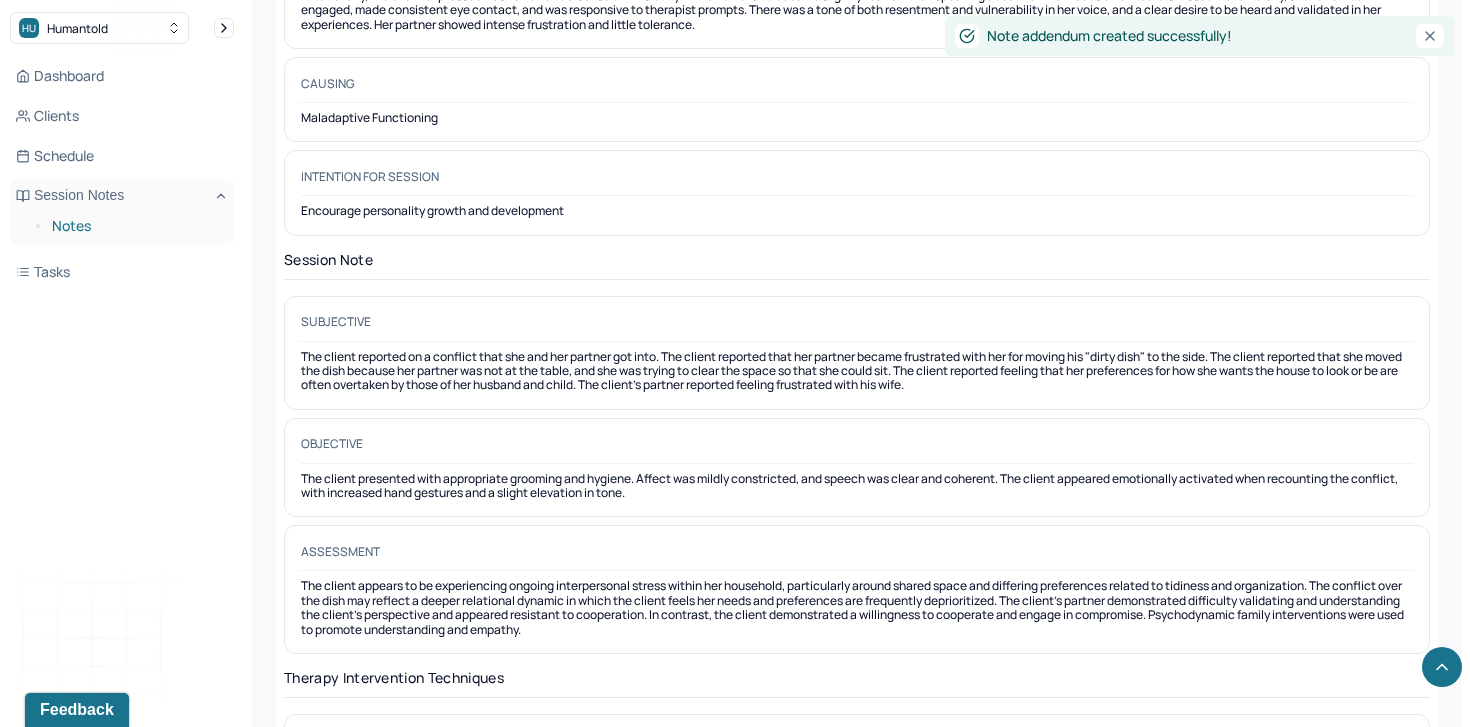 click on "Notes" at bounding box center (135, 226) 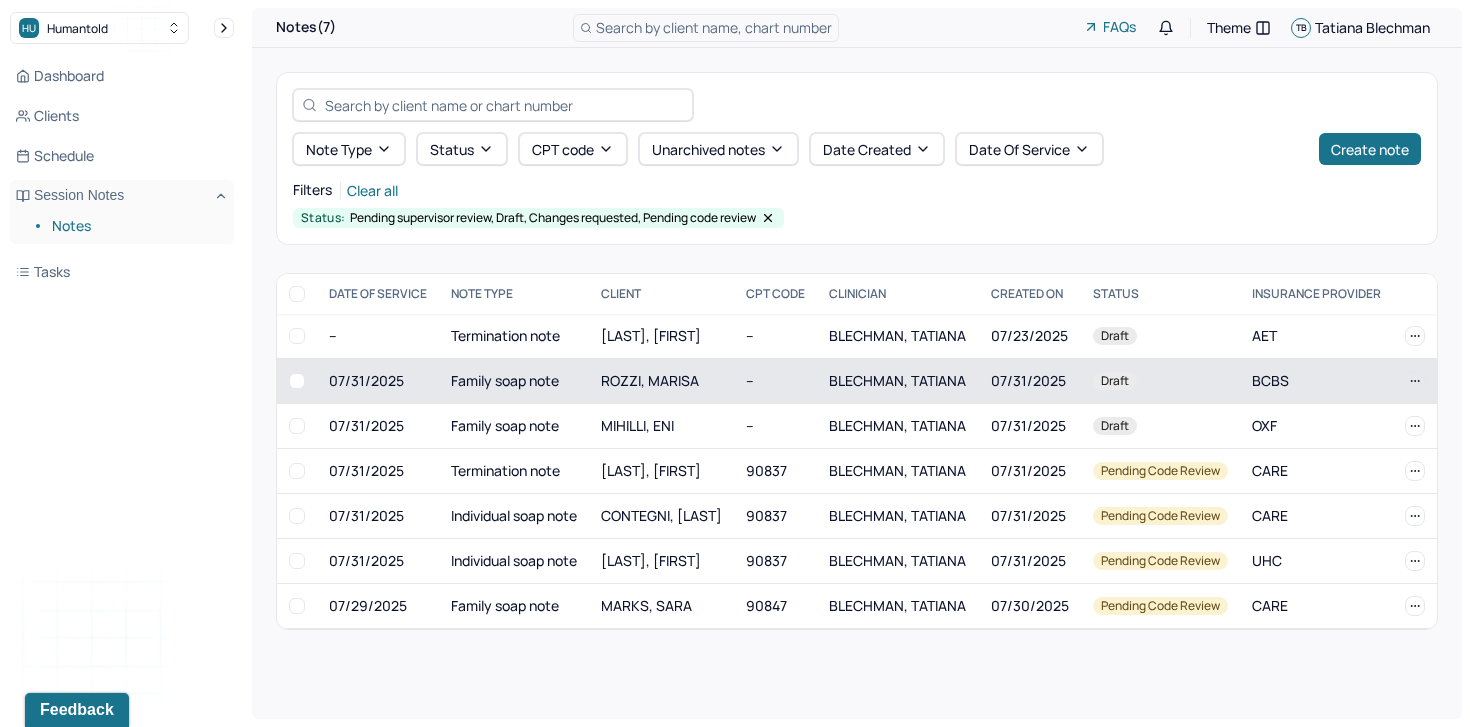 click on "ROZZI, MARISA" at bounding box center [650, 380] 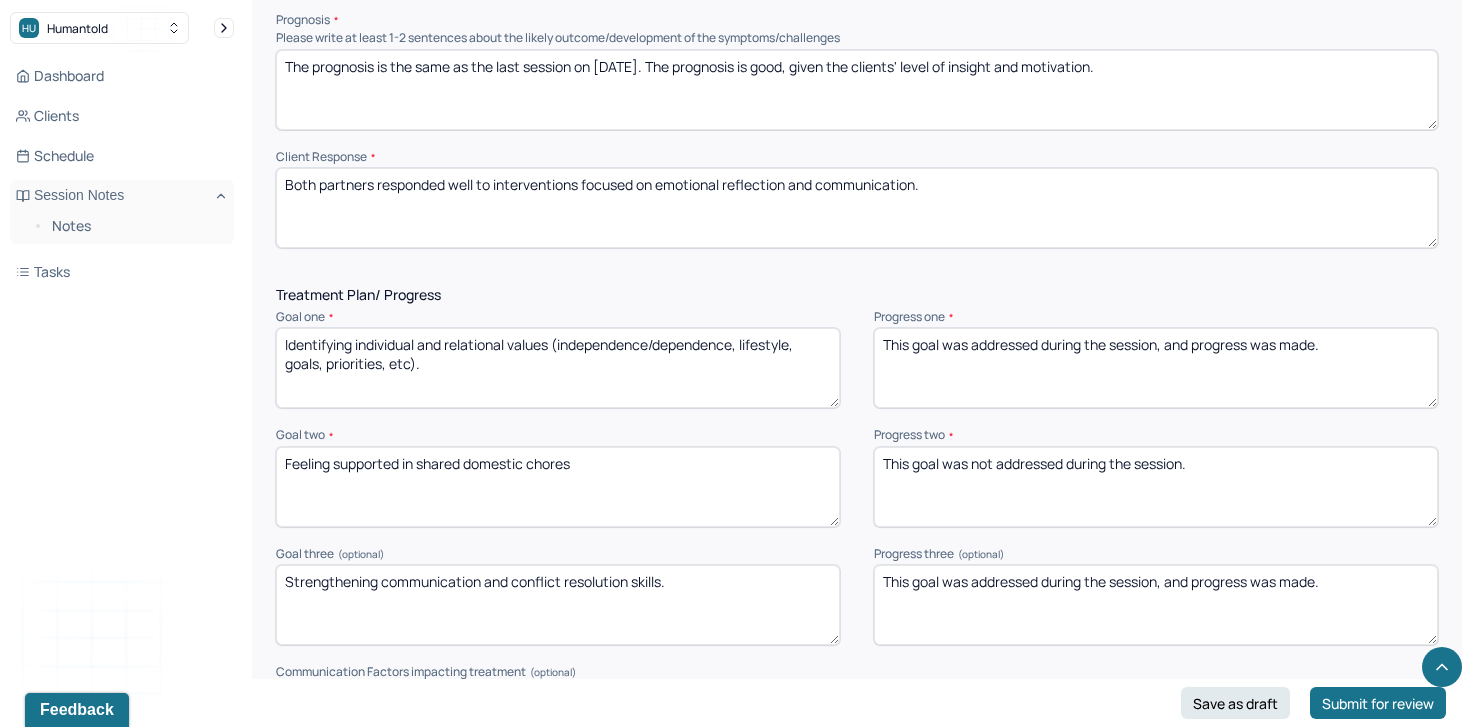 scroll, scrollTop: 2226, scrollLeft: 0, axis: vertical 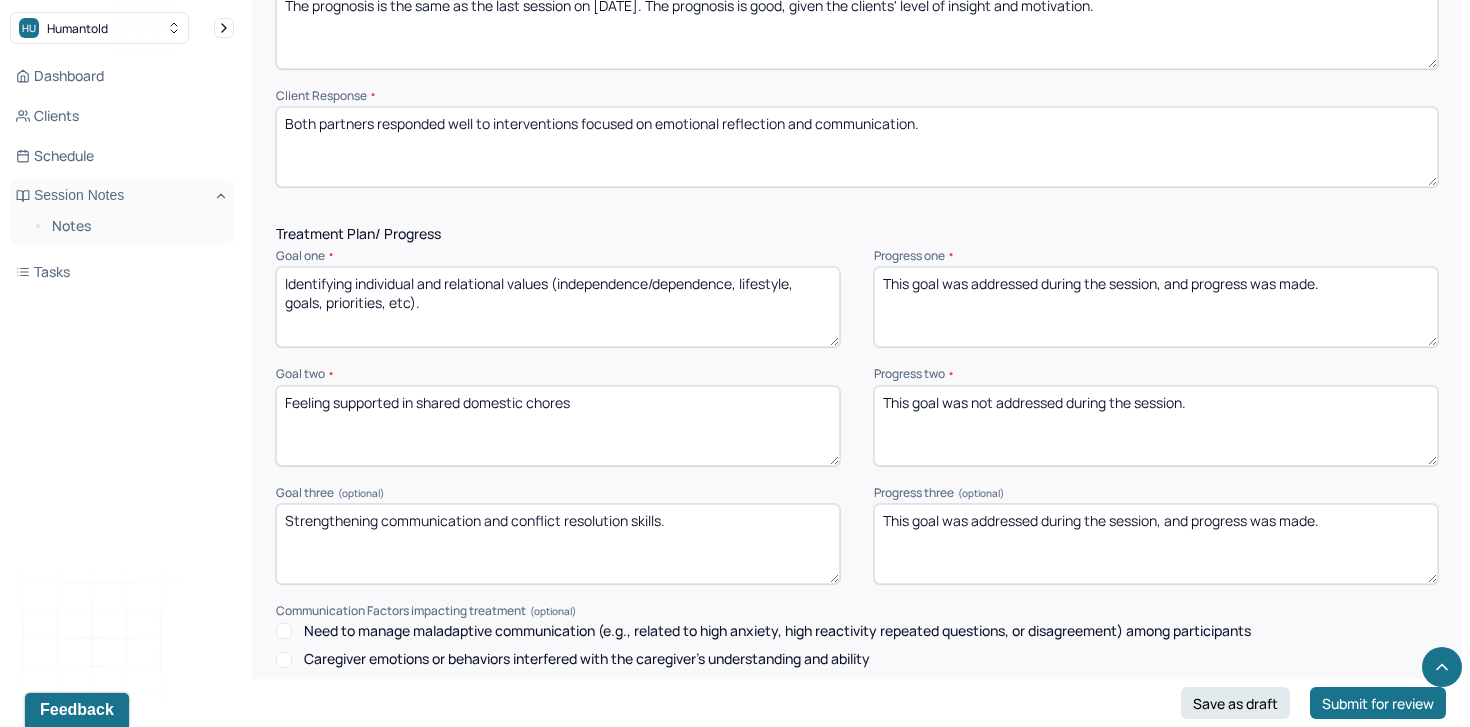 click on "This goal was addressed during the session, and progress was made." at bounding box center (1156, 544) 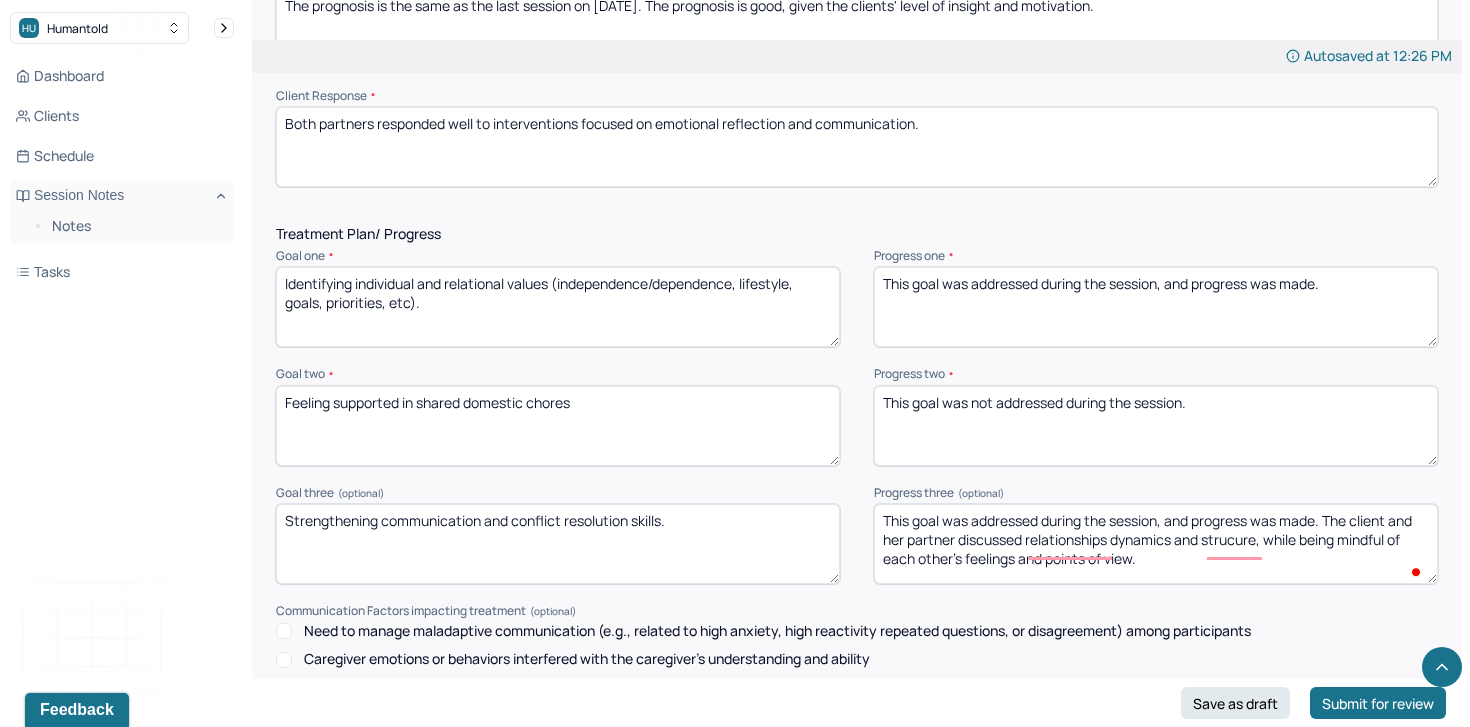 type on "This goal was addressed during the session, and progress was made. The client and her partner discussed relationships dynamics and strucure, while being mindful of each other's feelings and points of view." 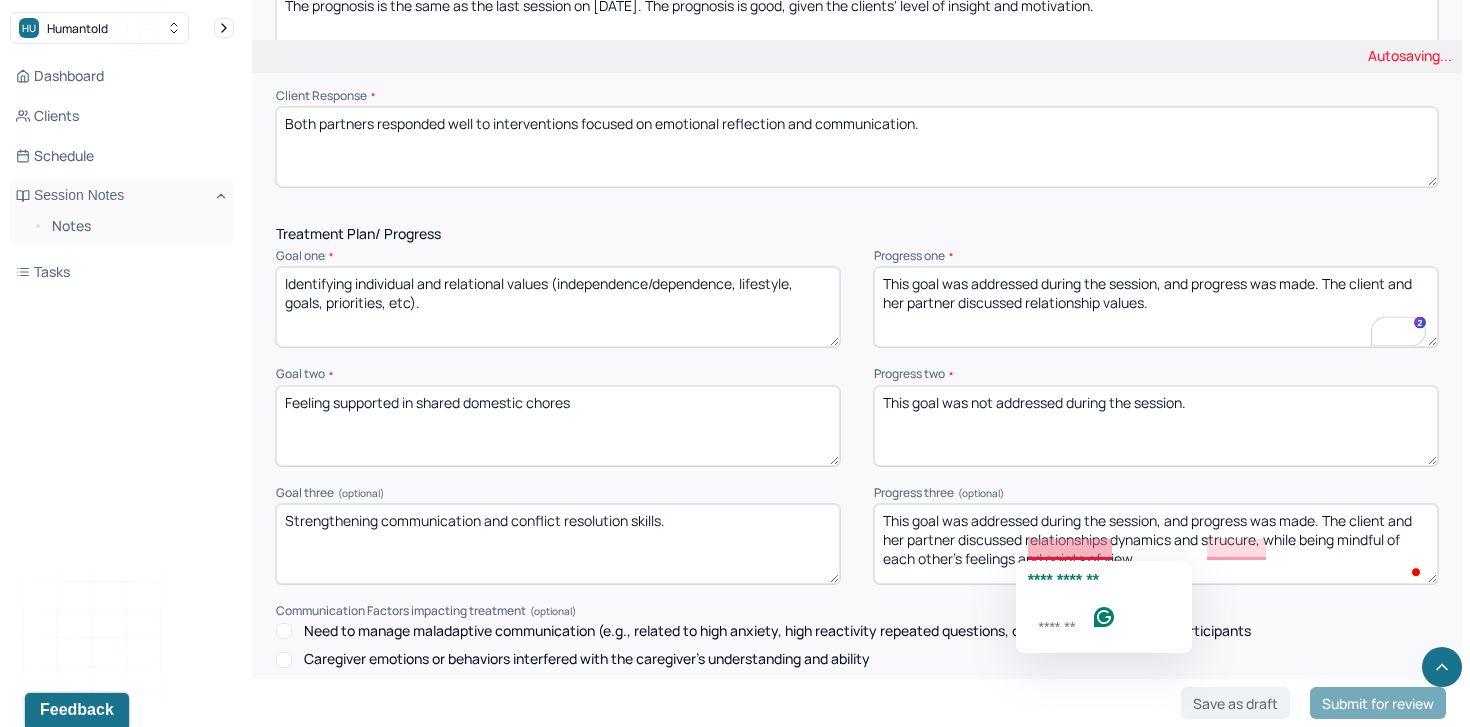 click on "**********" 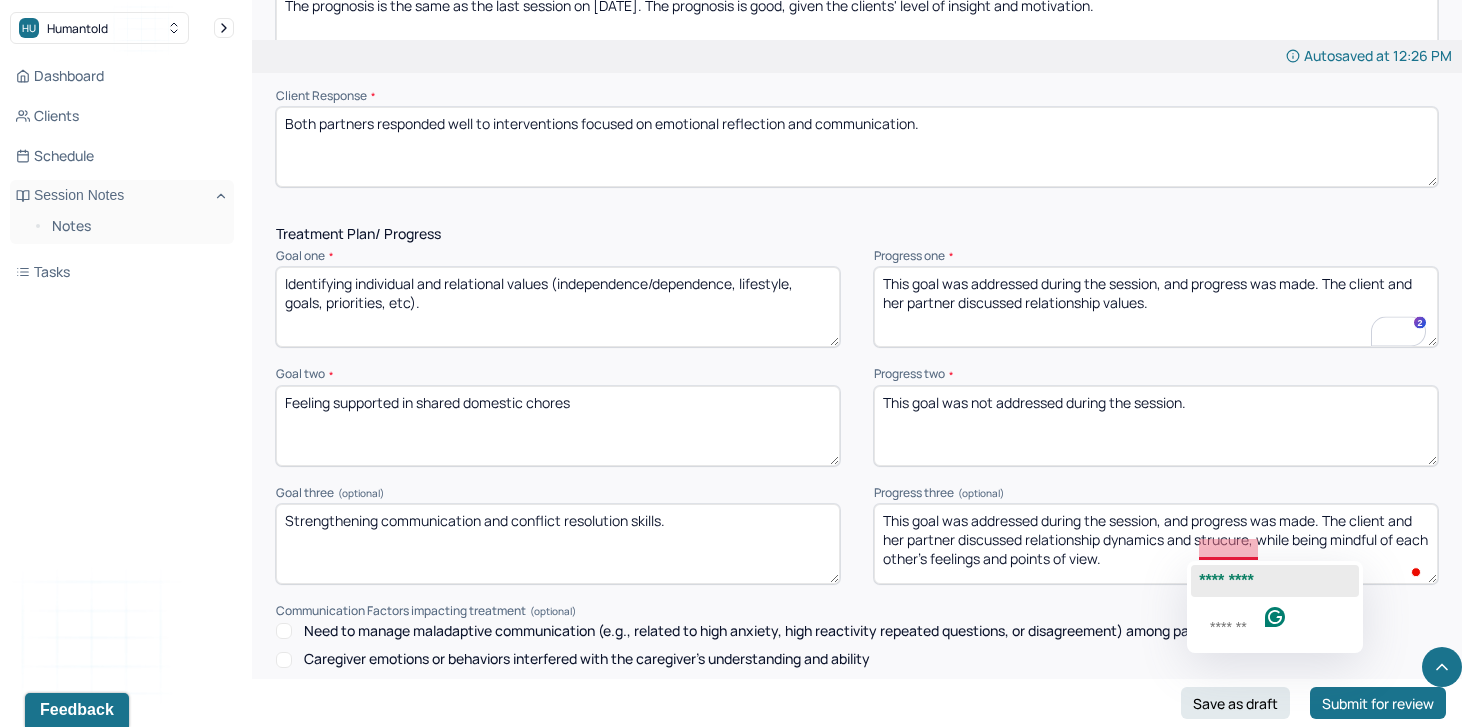 click on "*********" 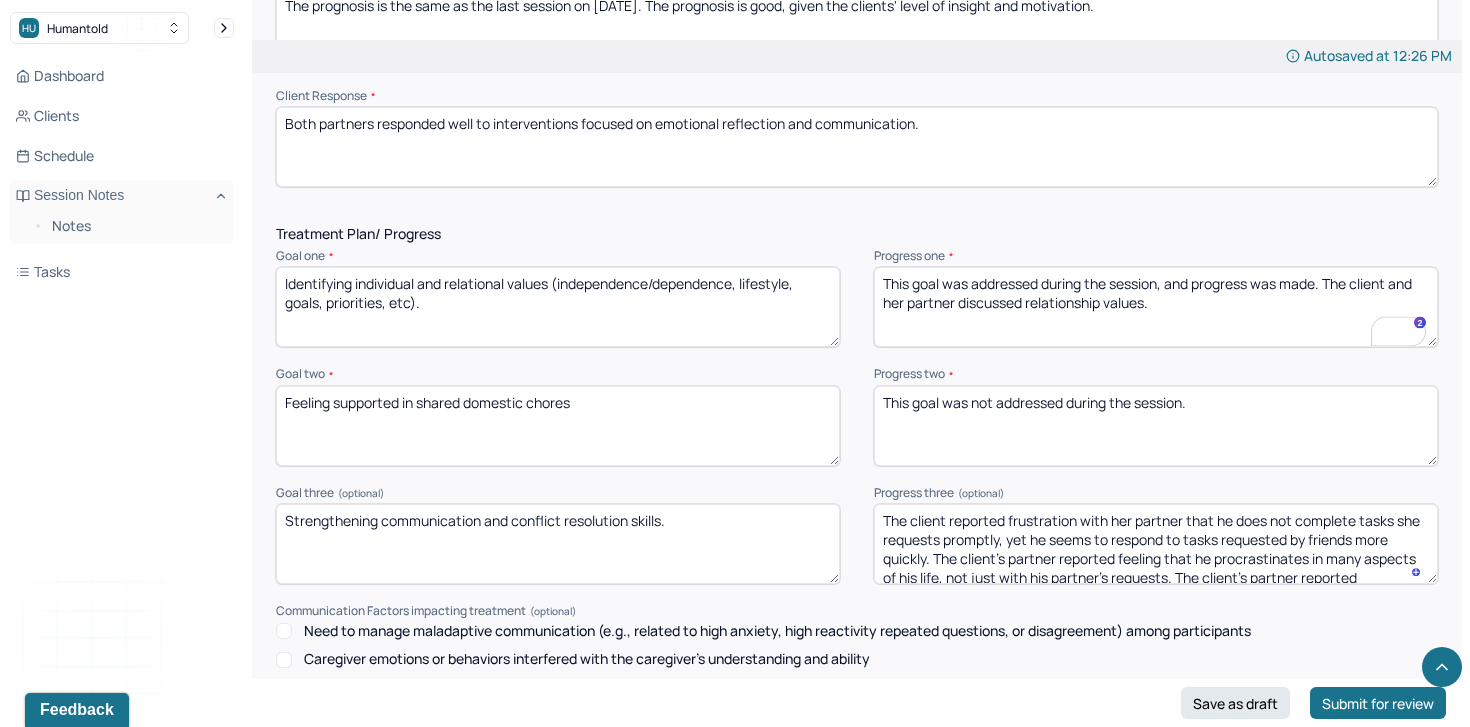 scroll, scrollTop: 2625, scrollLeft: 0, axis: vertical 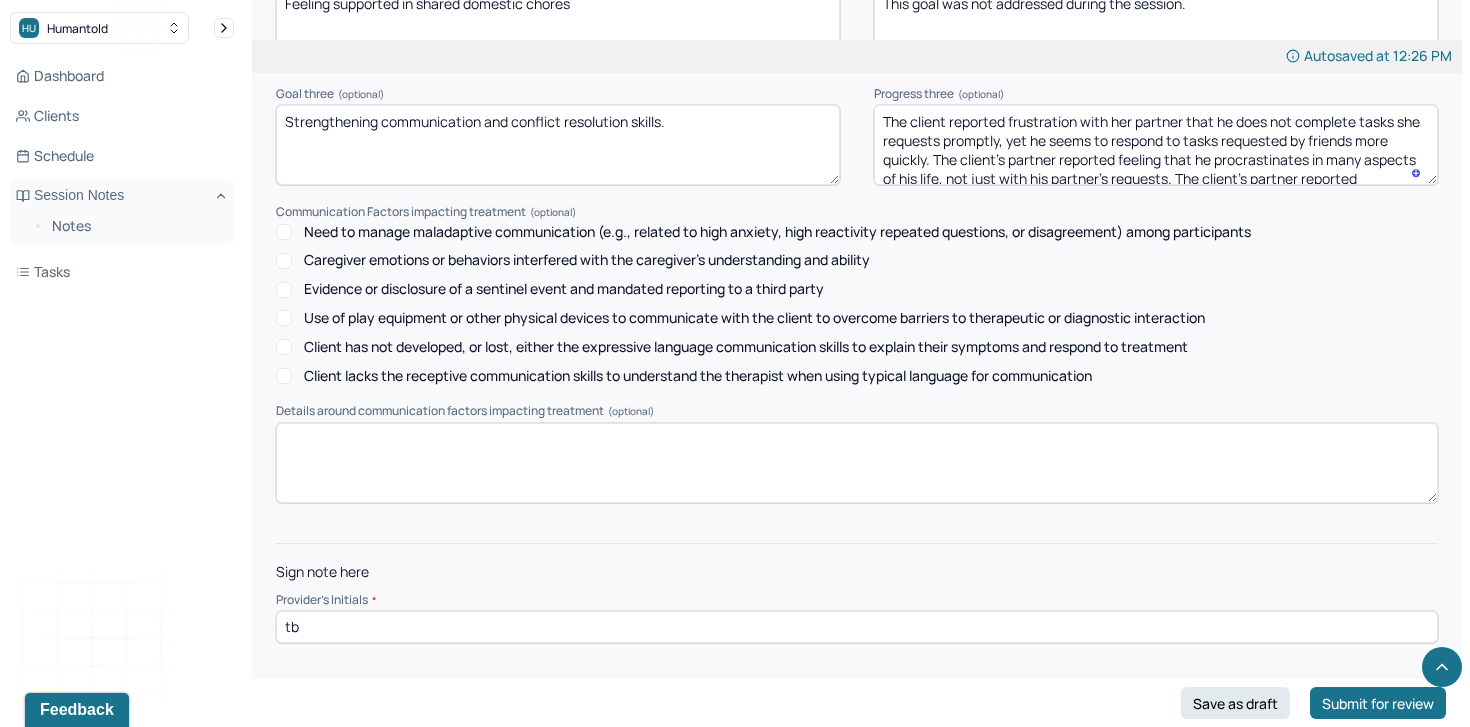 type on "The client reported frustration with her partner that he does not complete tasks she requests promptly, yet he seems to respond to tasks requested by friends more quickly. The client's partner reported feeling that he procrastinates in many aspects of his life, not just with his partner's requests. The client's partner reported frustration with her for wanting to spend a large sum of money on stuff for the house, despite them agreeing to save money. The client's partner reported frustration due to feeling they repeat these conversations." 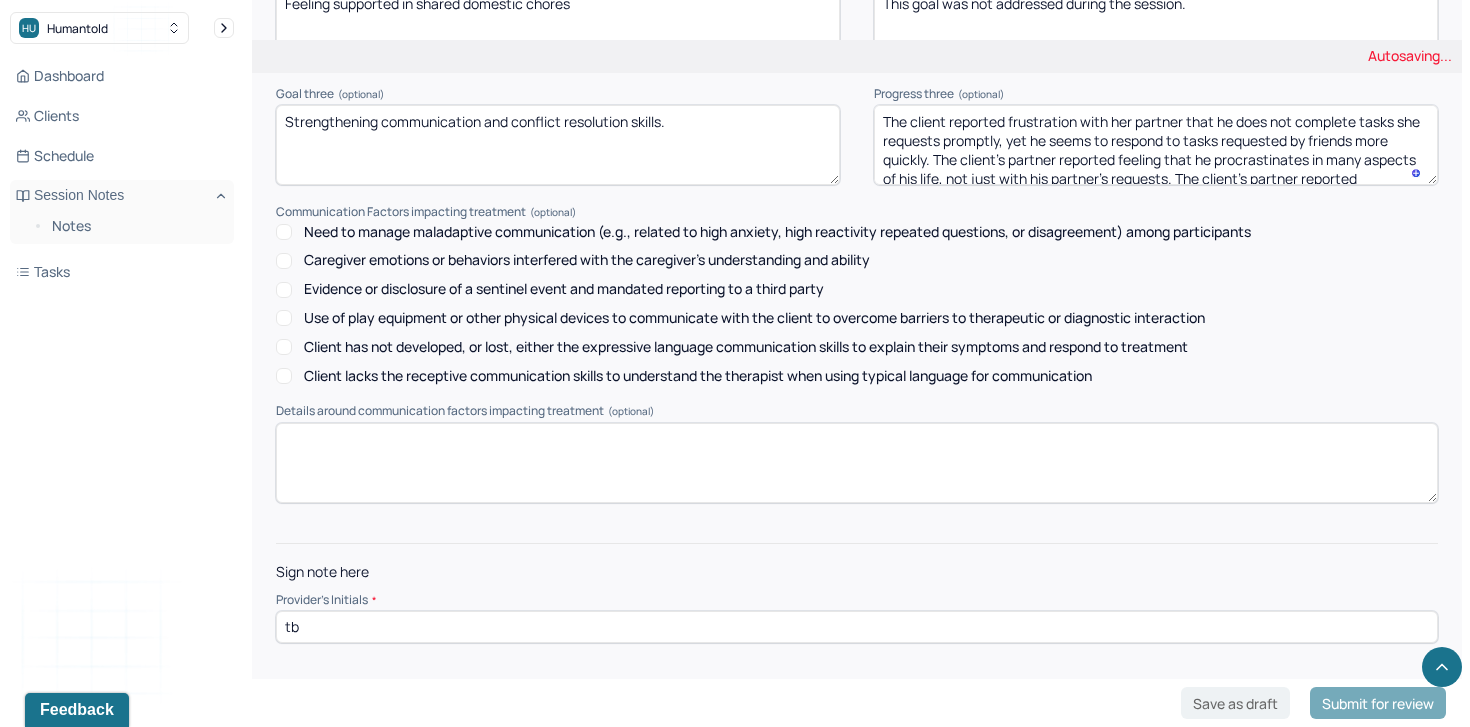 click on "tb" at bounding box center [857, 627] 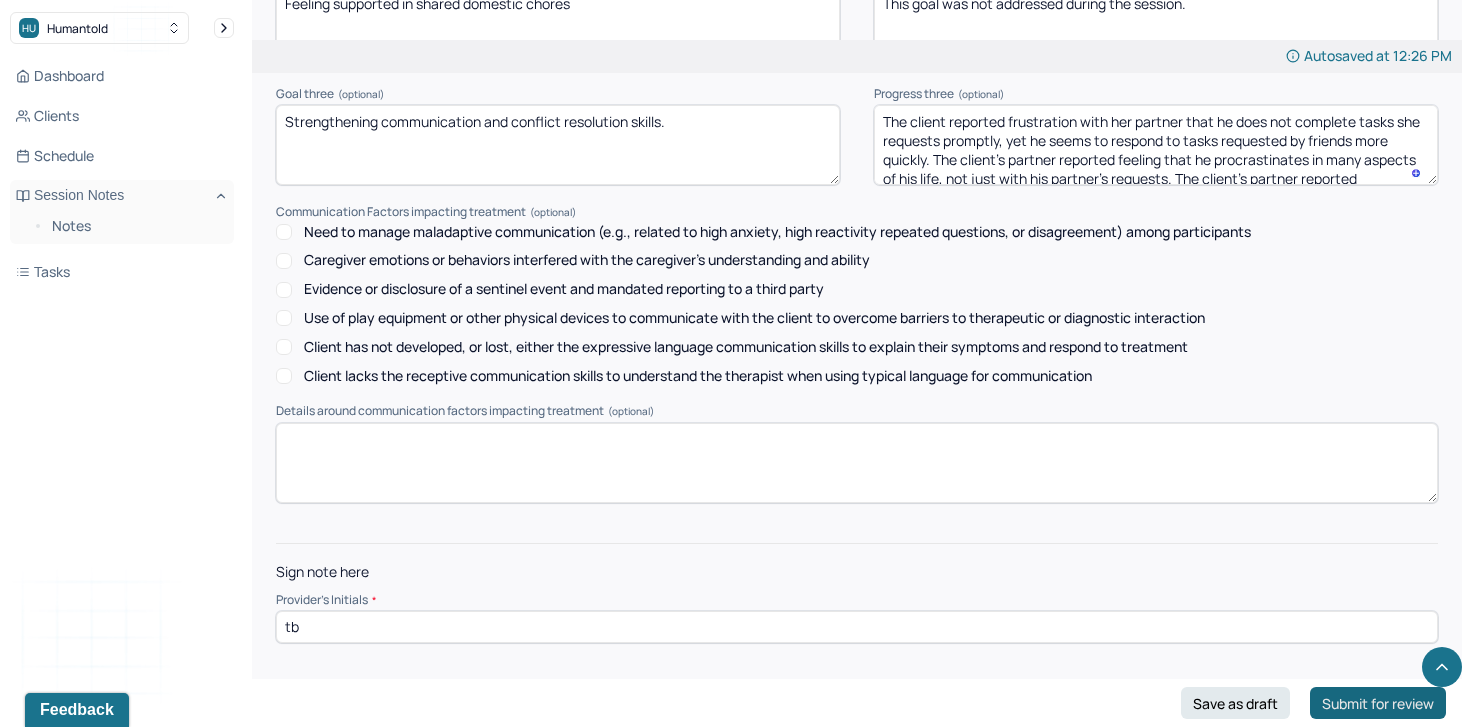 click on "Submit for review" at bounding box center (1378, 703) 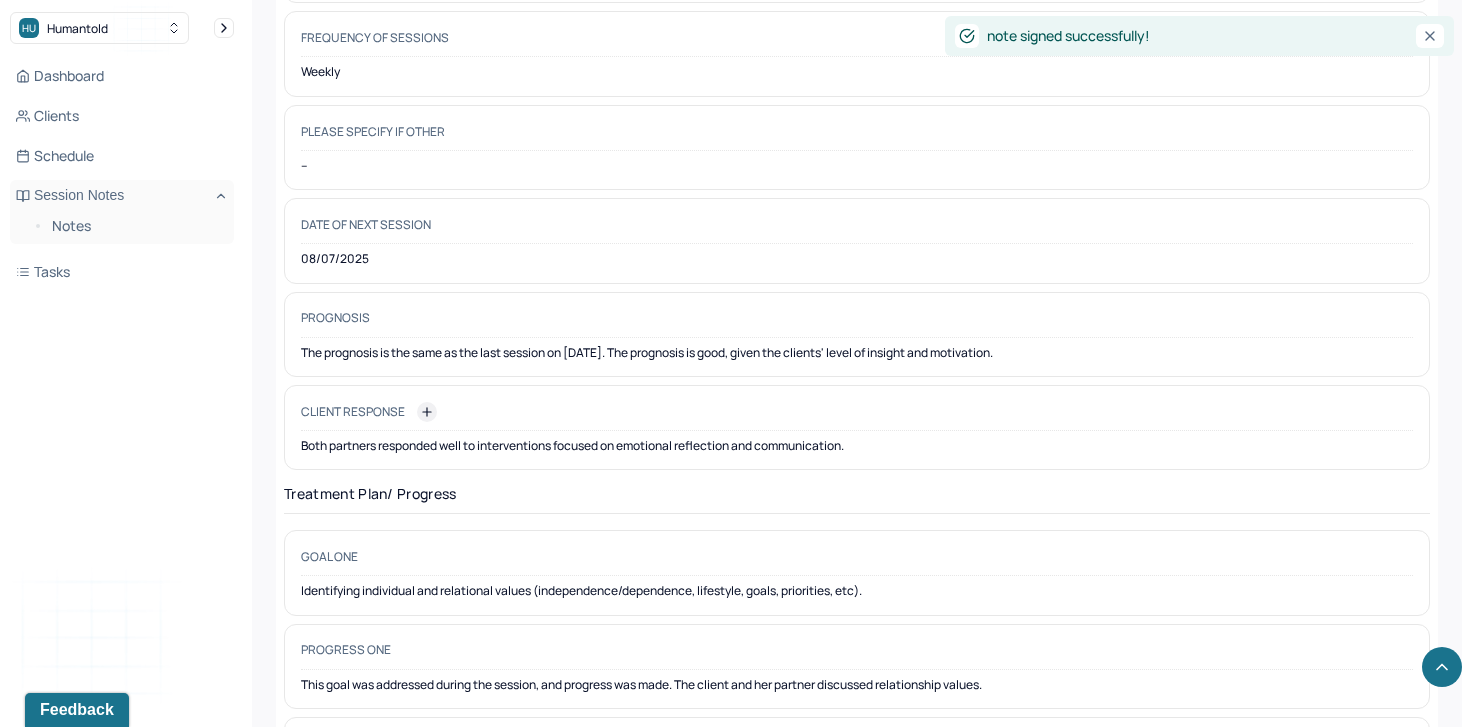 scroll, scrollTop: 2609, scrollLeft: 0, axis: vertical 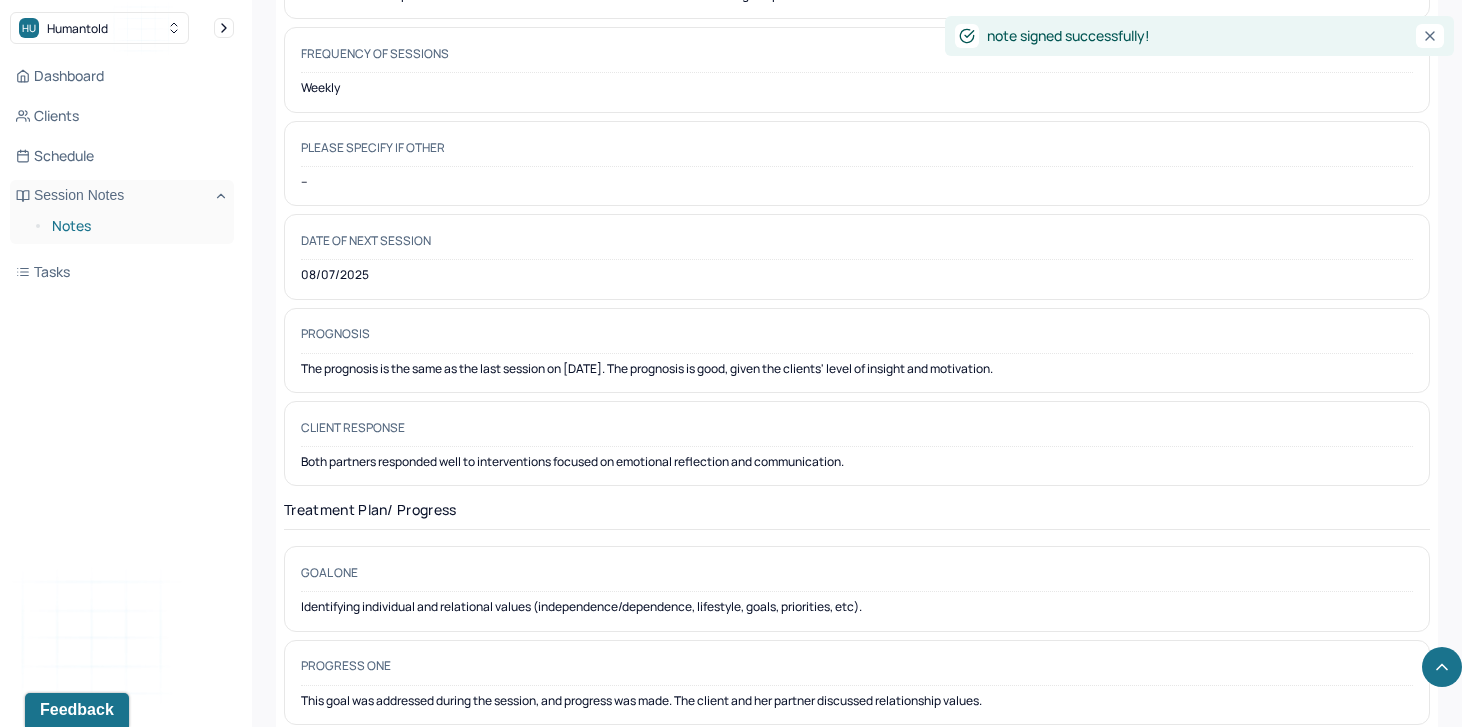 click on "Notes" at bounding box center (135, 226) 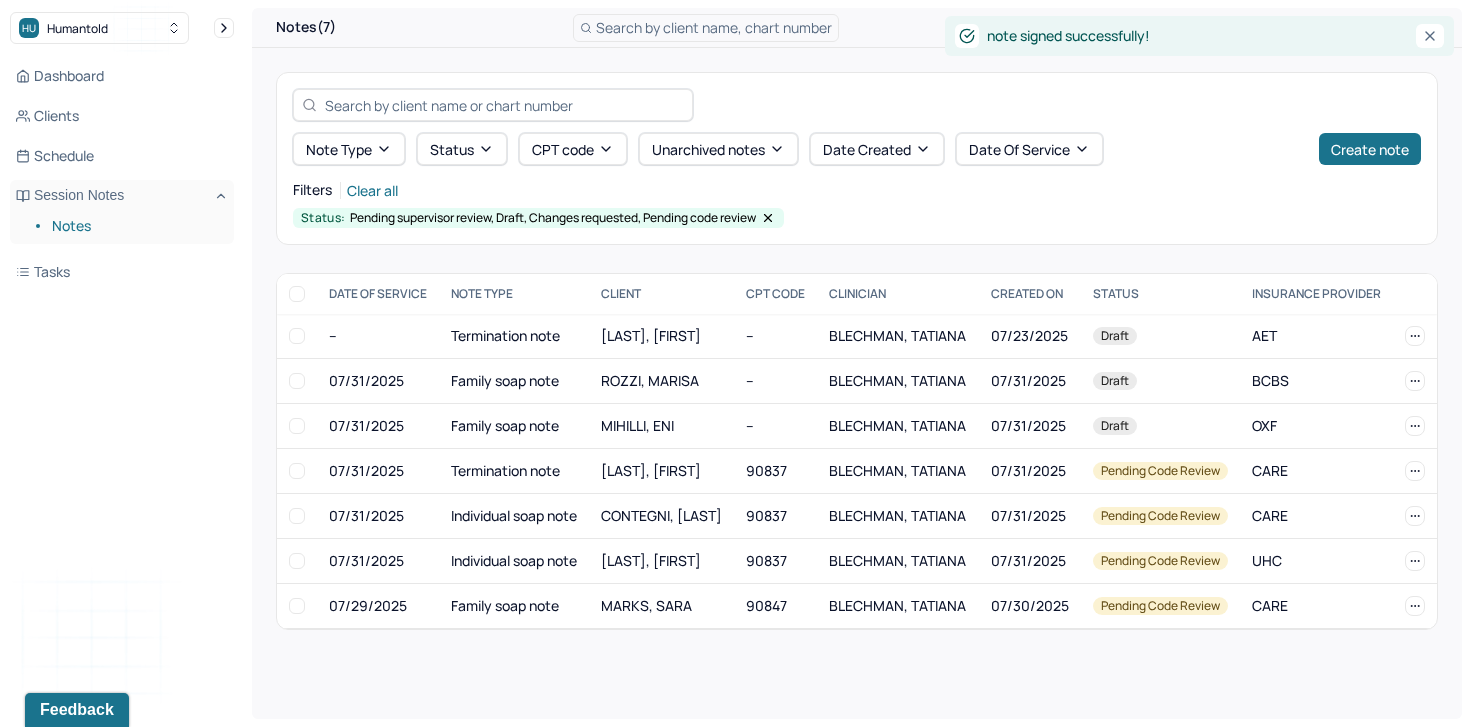 scroll, scrollTop: 0, scrollLeft: 0, axis: both 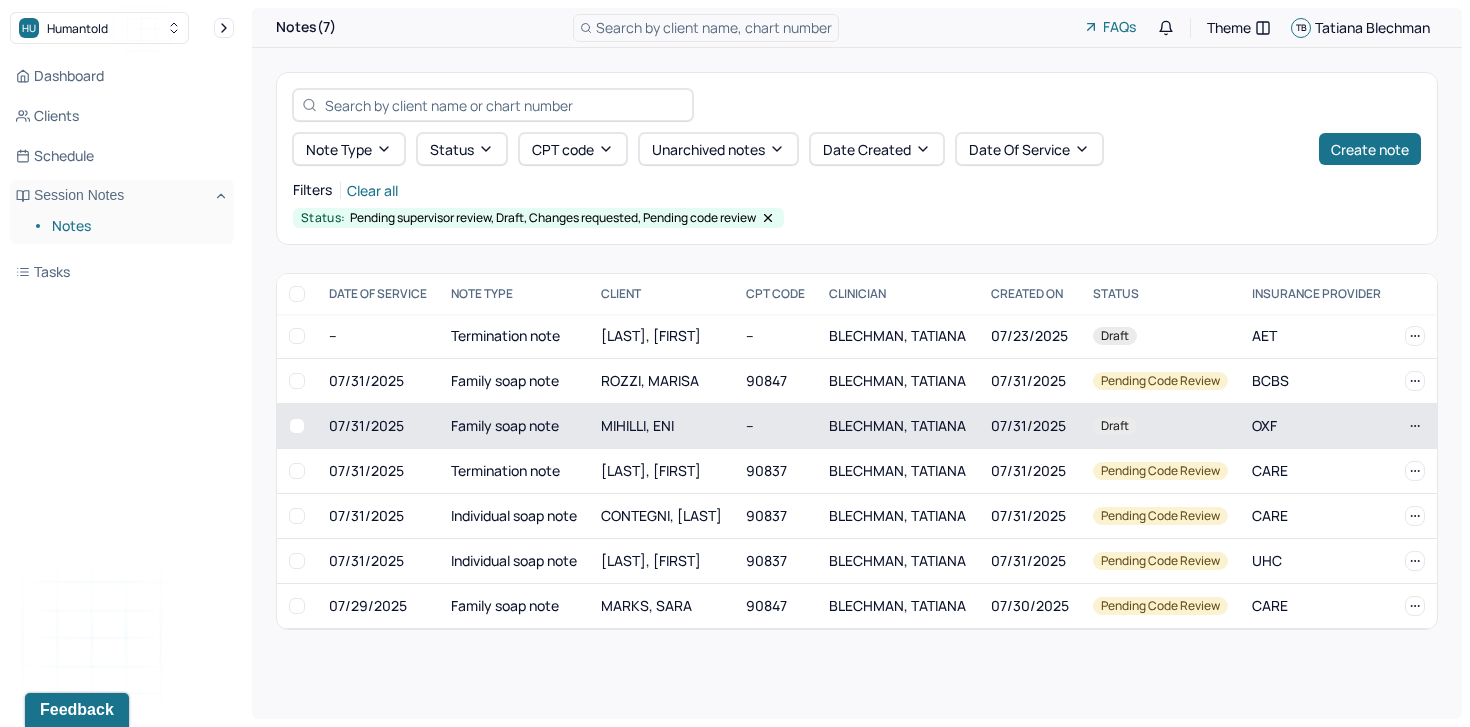 click on "--" at bounding box center [775, 426] 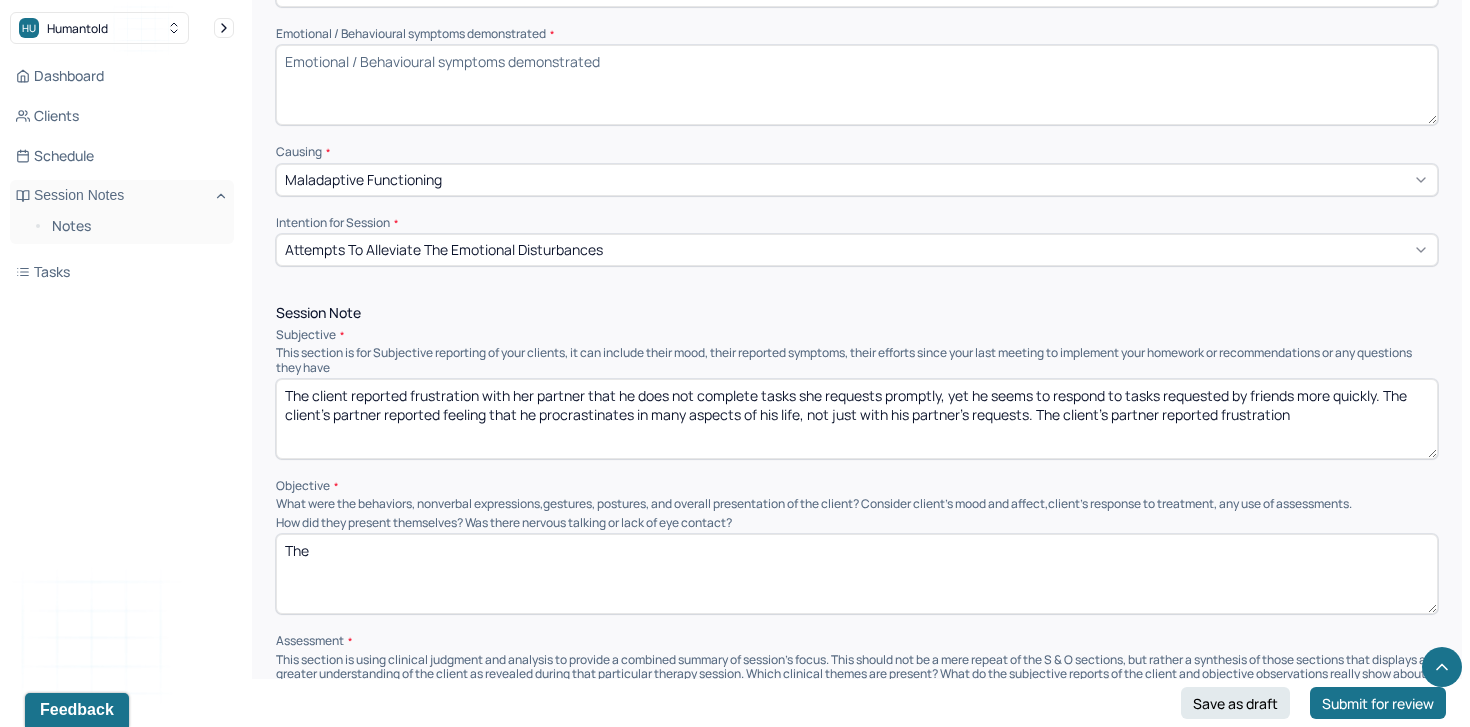 scroll, scrollTop: 734, scrollLeft: 0, axis: vertical 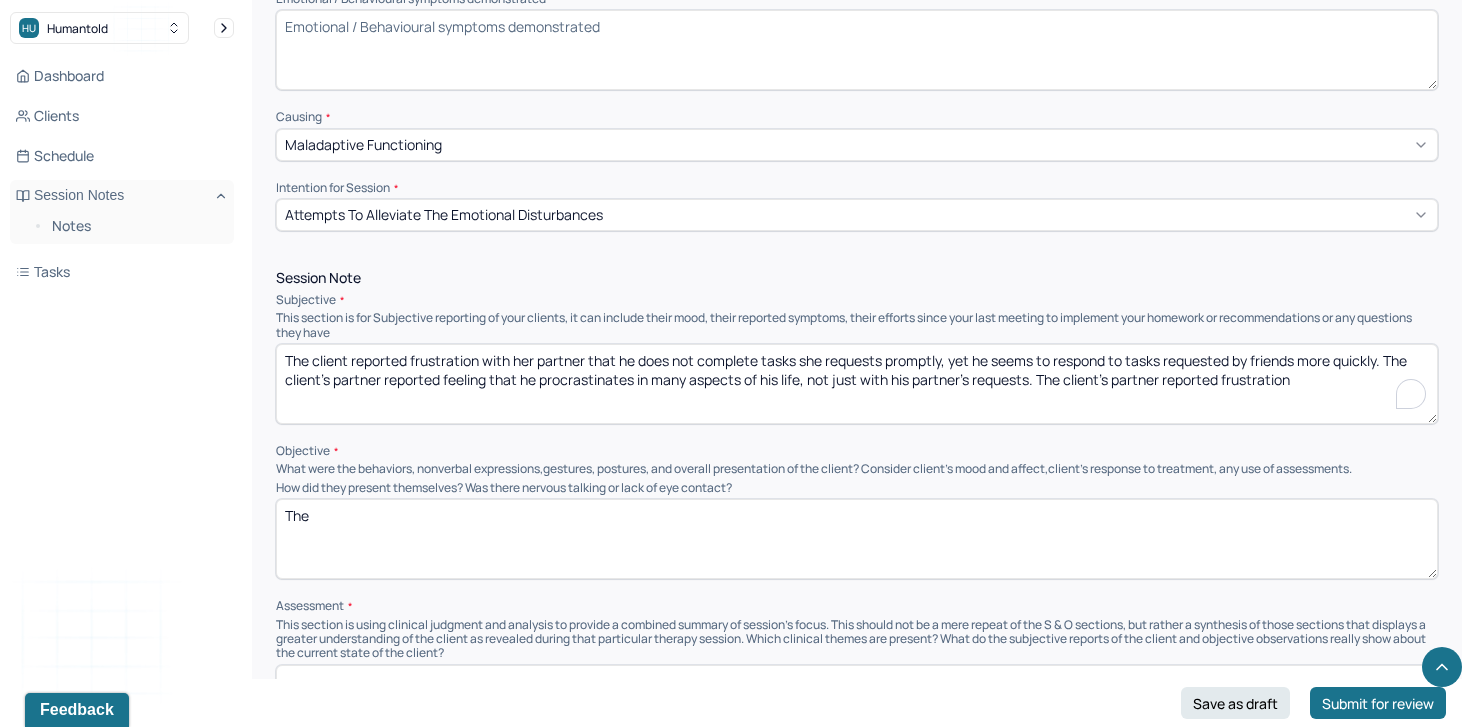 click on "The client reported frustration with her partner that he does not complete tasks she requests promptly, yet he seems to respond to tasks requested by friends more quickly. The client's partner reported feeling that he procrastinates in many aspects of his life, not just with his partner's requests. The client's partner reported frustration" at bounding box center [857, 384] 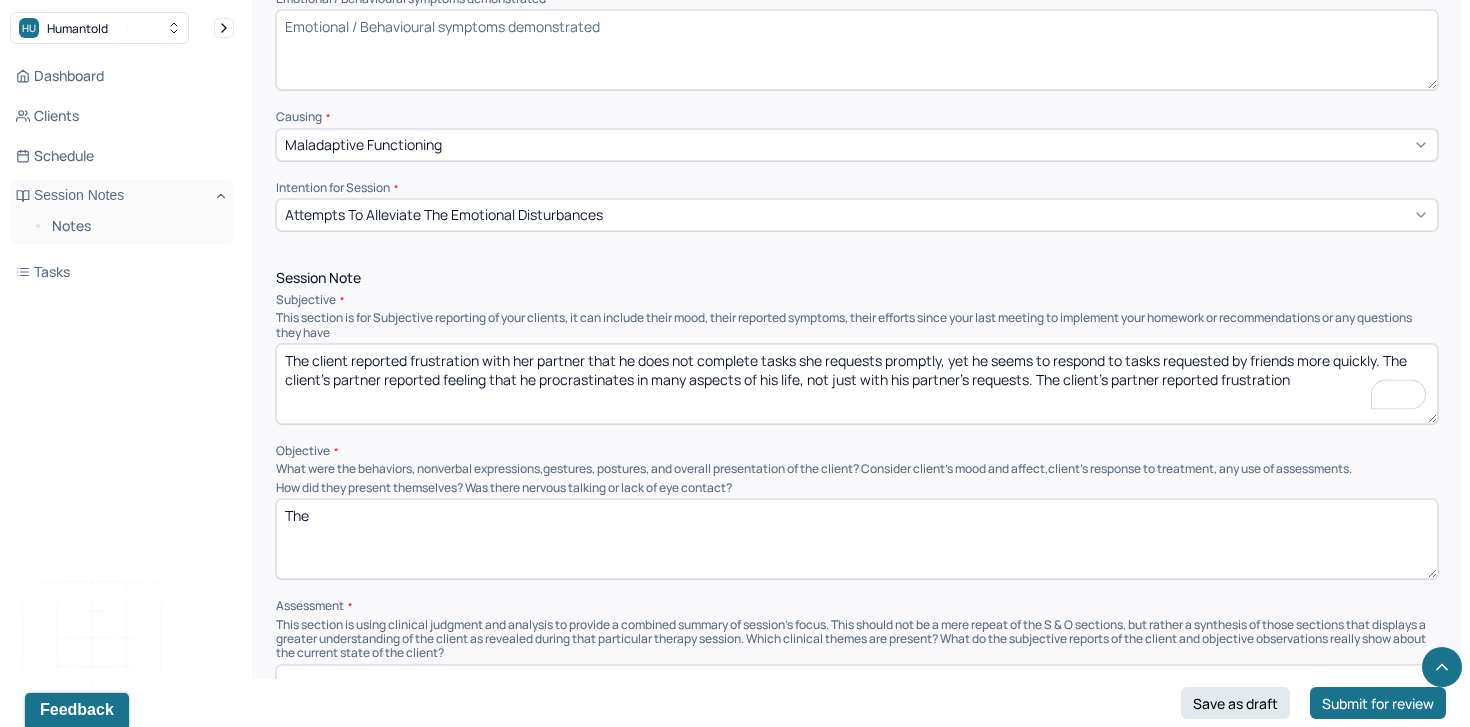 click on "The client reported frustration with her partner that he does not complete tasks she requests promptly, yet he seems to respond to tasks requested by friends more quickly. The client's partner reported feeling that he procrastinates in many aspects of his life, not just with his partner's requests. The client's partner reported frustration" at bounding box center (857, 384) 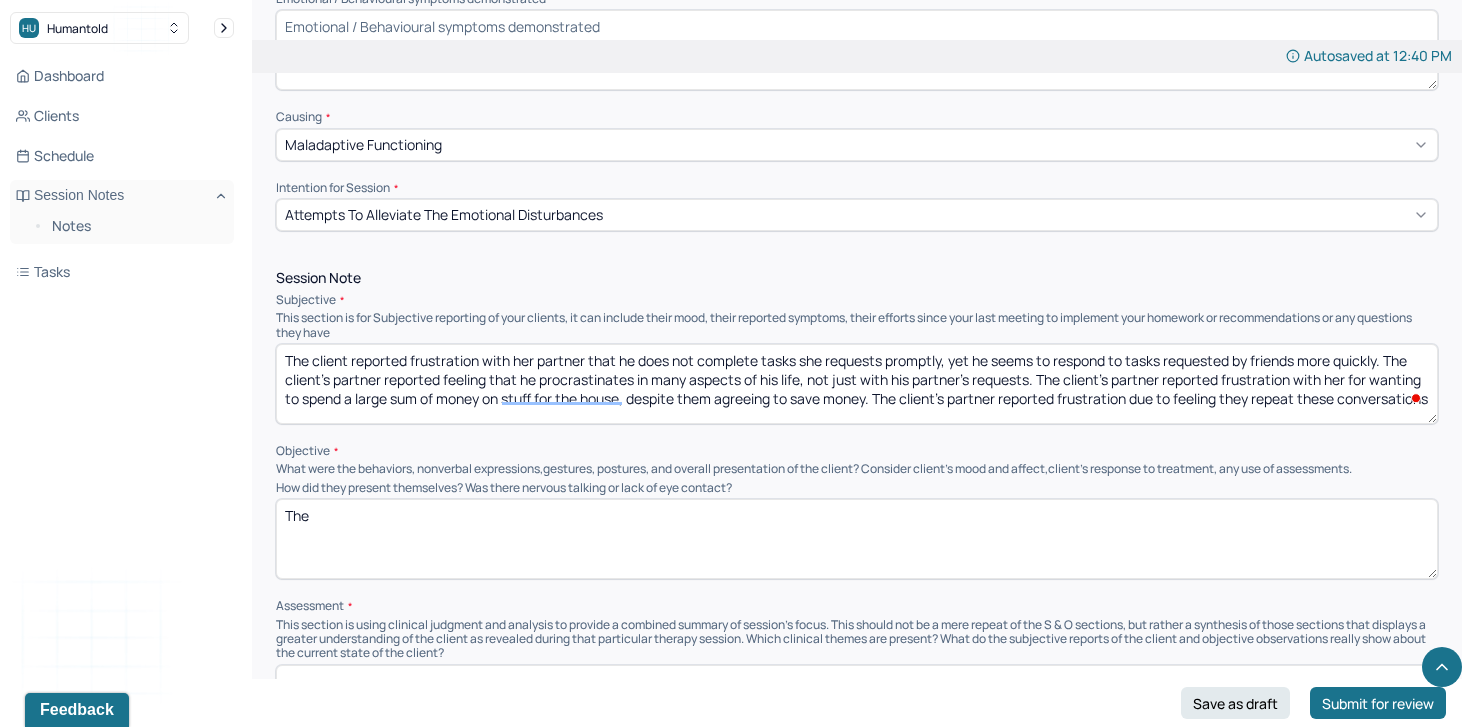 scroll, scrollTop: 3, scrollLeft: 0, axis: vertical 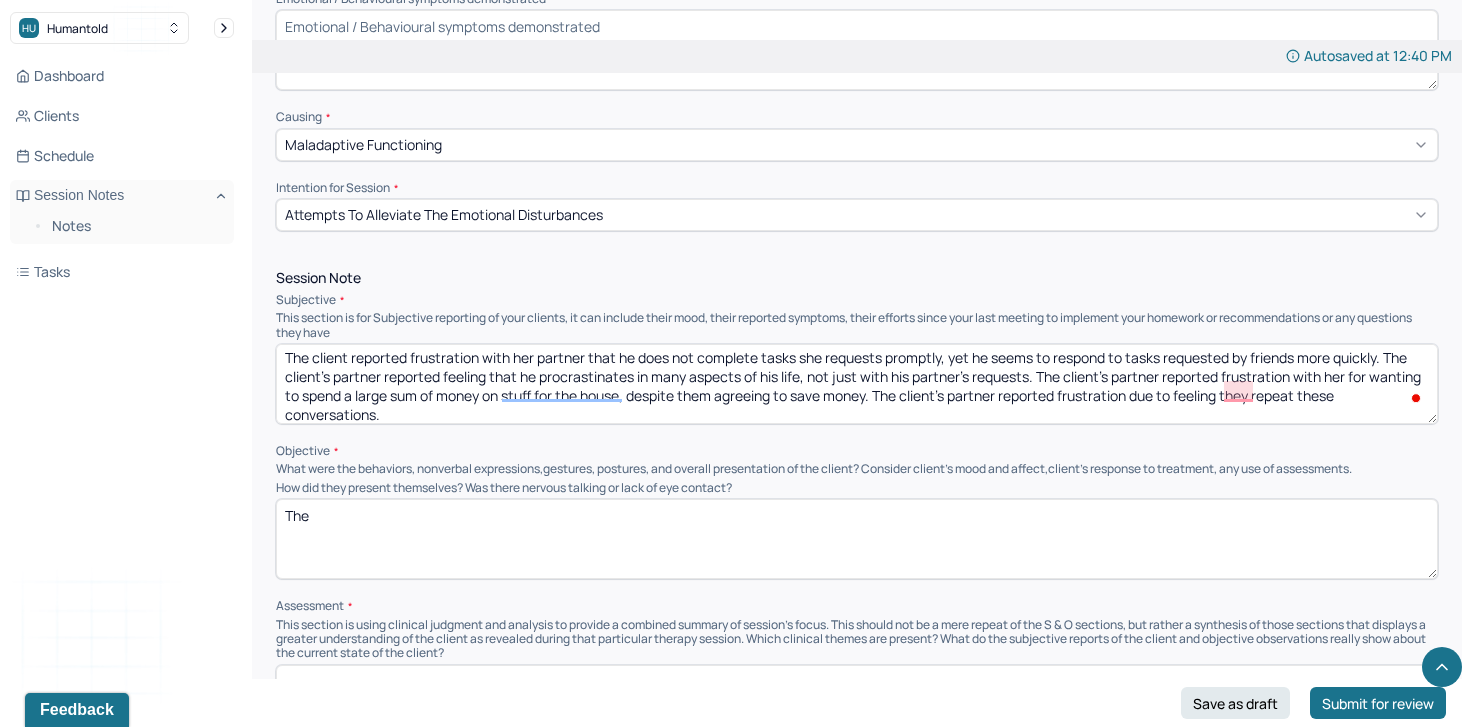 type on "The client reported frustration with her partner that he does not complete tasks she requests promptly, yet he seems to respond to tasks requested by friends more quickly. The client's partner reported feeling that he procrastinates in many aspects of his life, not just with his partner's requests. The client's partner reported frustration with her for wanting to spend a large sum of money on stuff for the house, despite them agreeing to save money. The client's partner reported frustration due to feeling they repeat these conversations." 